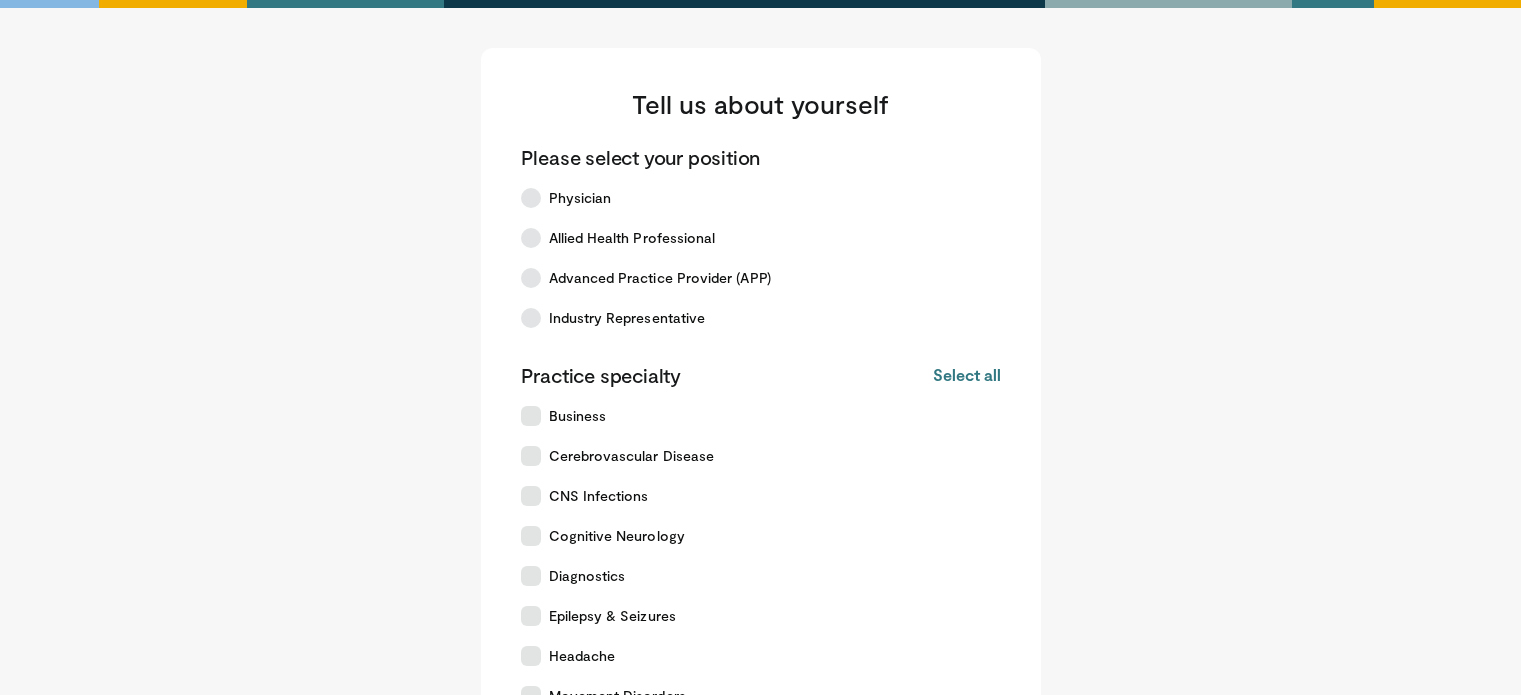 scroll, scrollTop: 0, scrollLeft: 0, axis: both 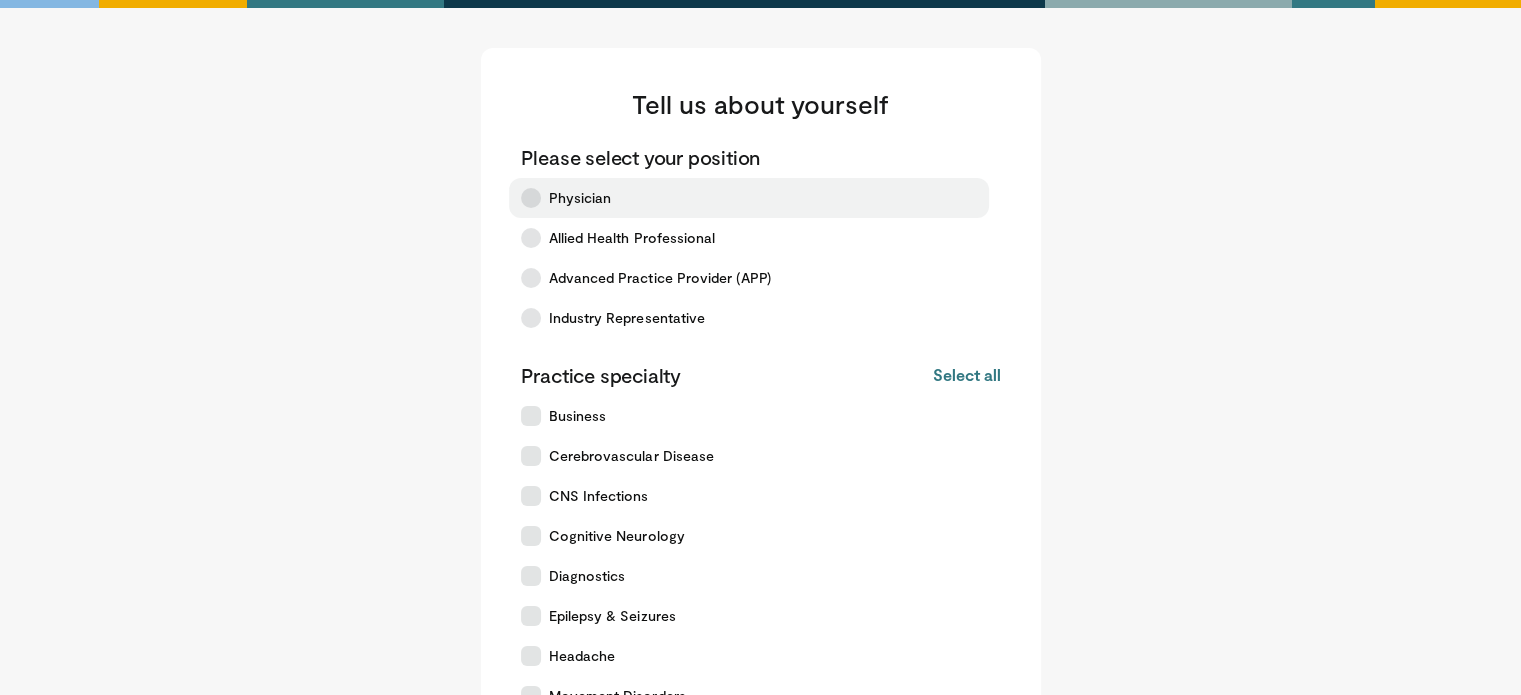 click on "Physician" at bounding box center [580, 198] 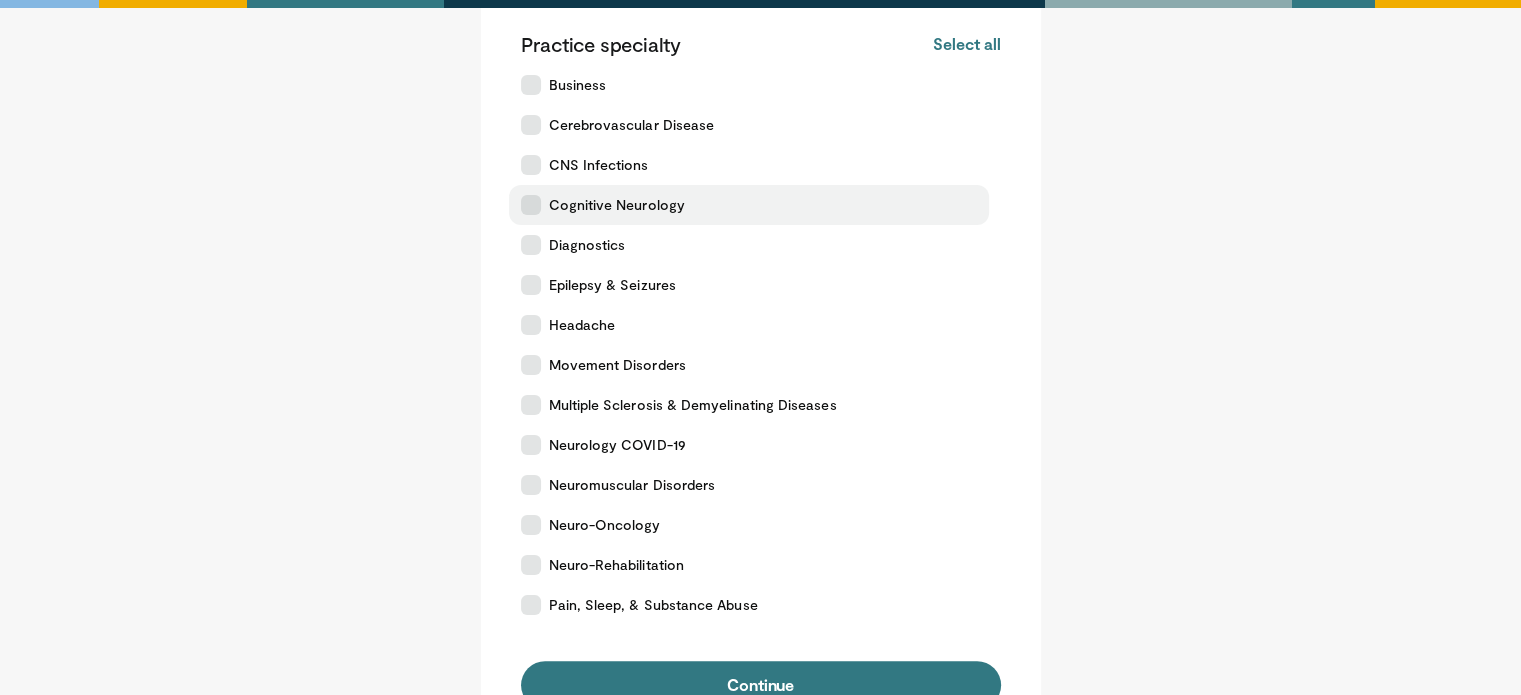 scroll, scrollTop: 333, scrollLeft: 0, axis: vertical 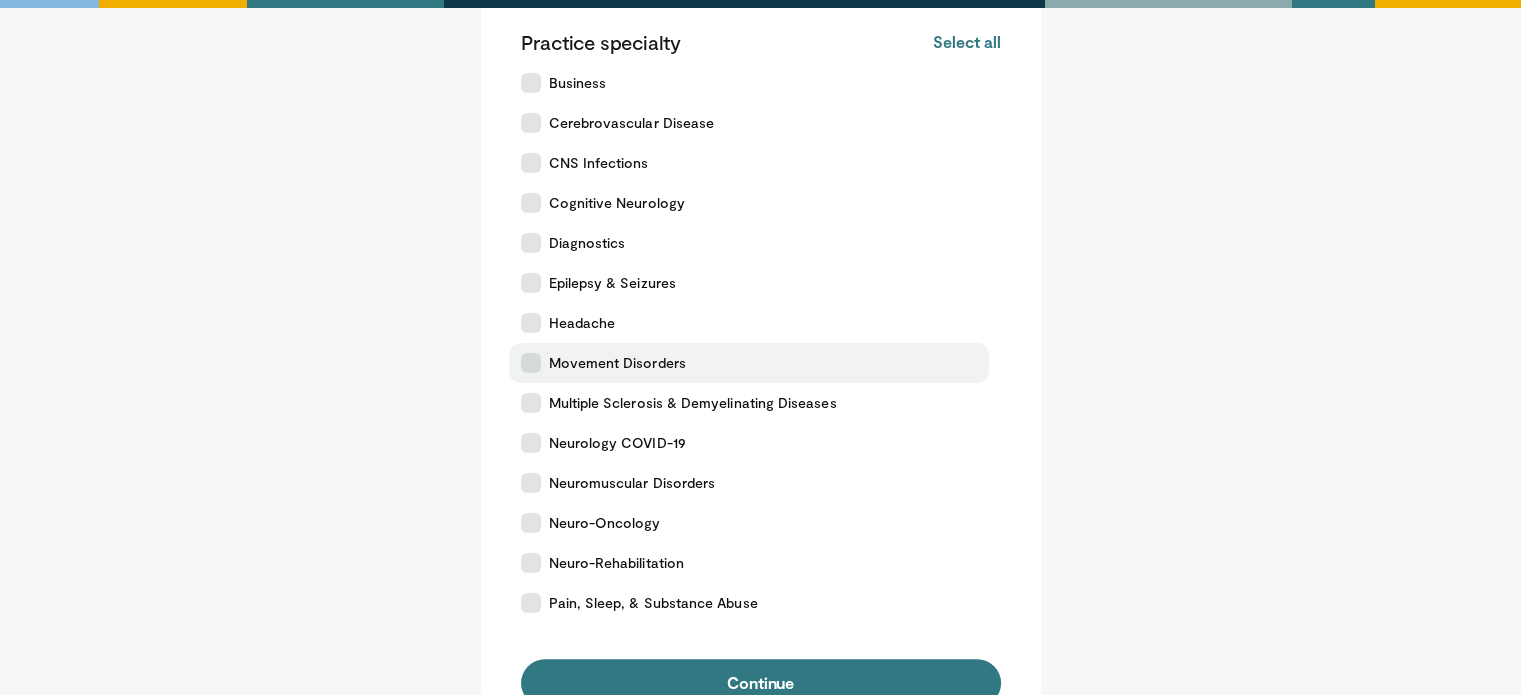 click on "Movement Disorders" at bounding box center (617, 363) 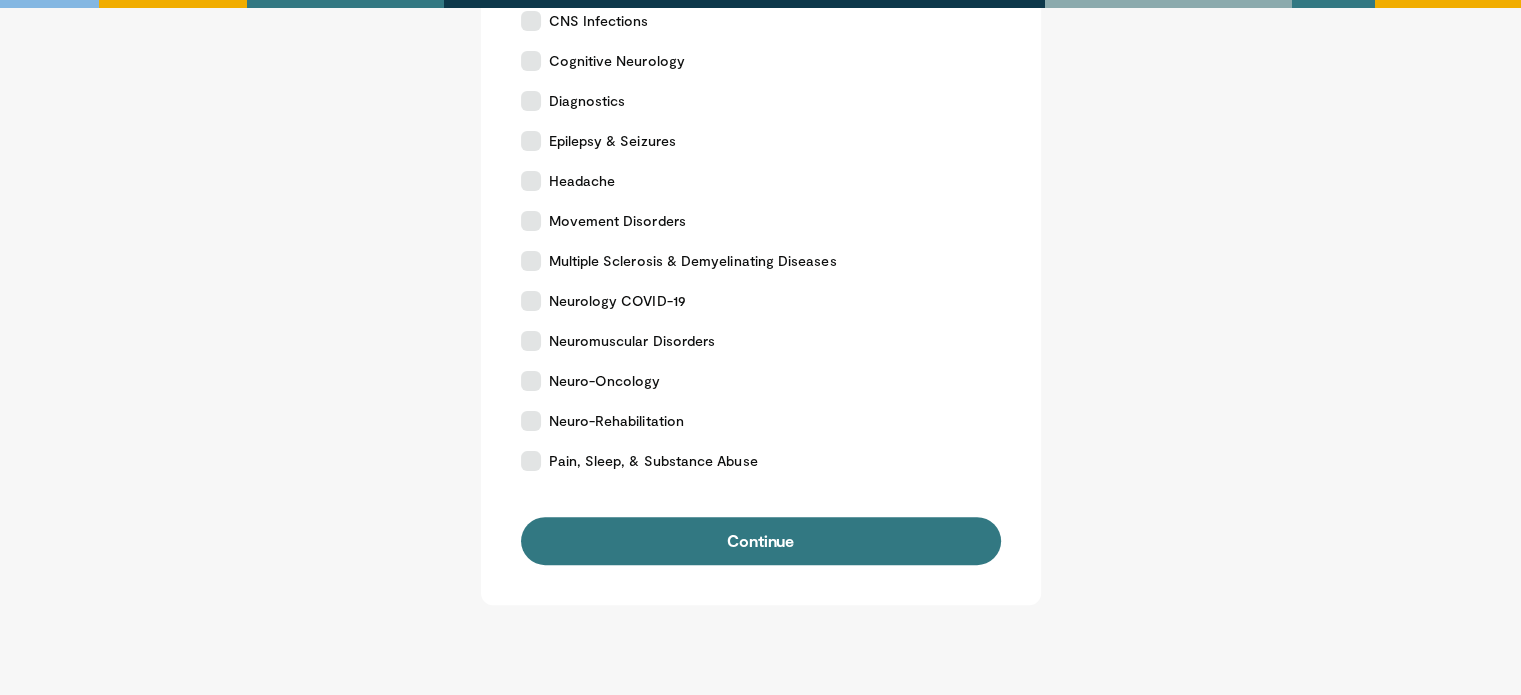 scroll, scrollTop: 533, scrollLeft: 0, axis: vertical 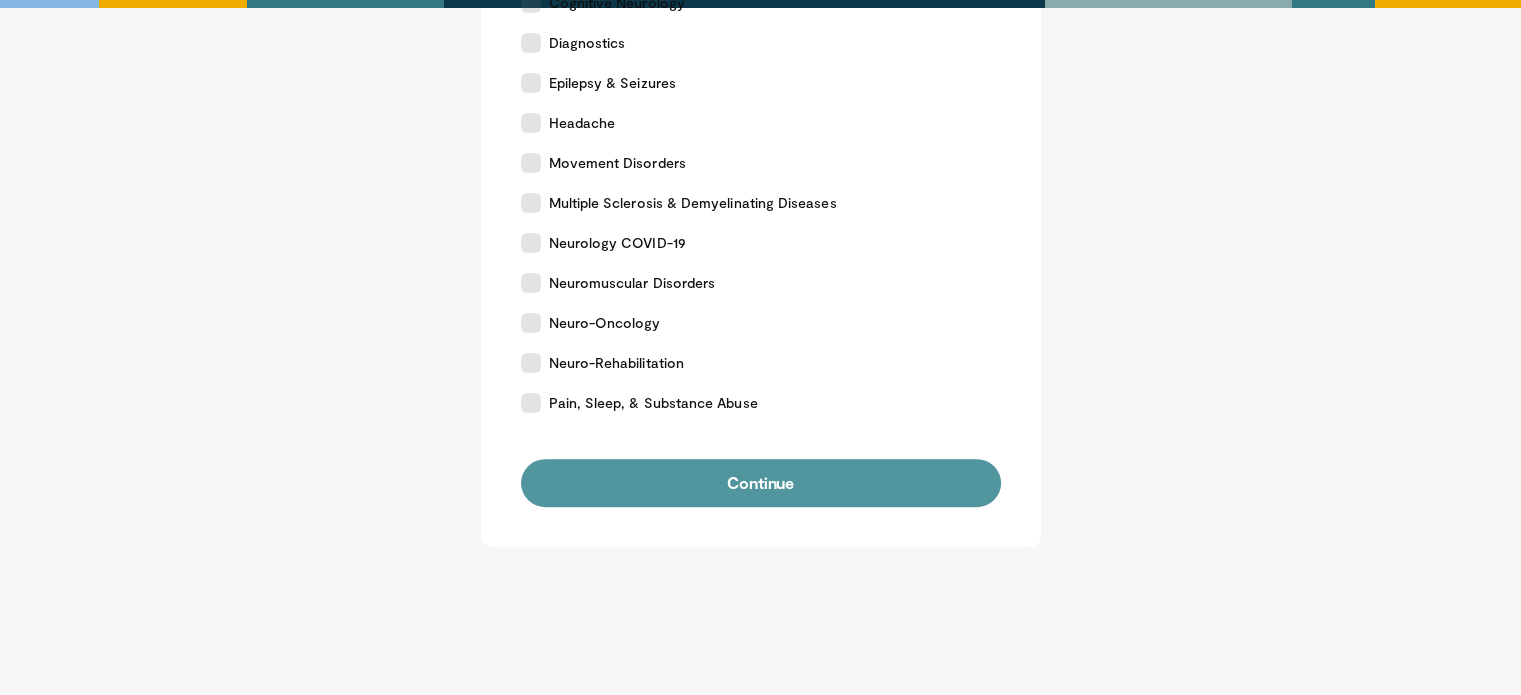 click on "Continue" at bounding box center [761, 483] 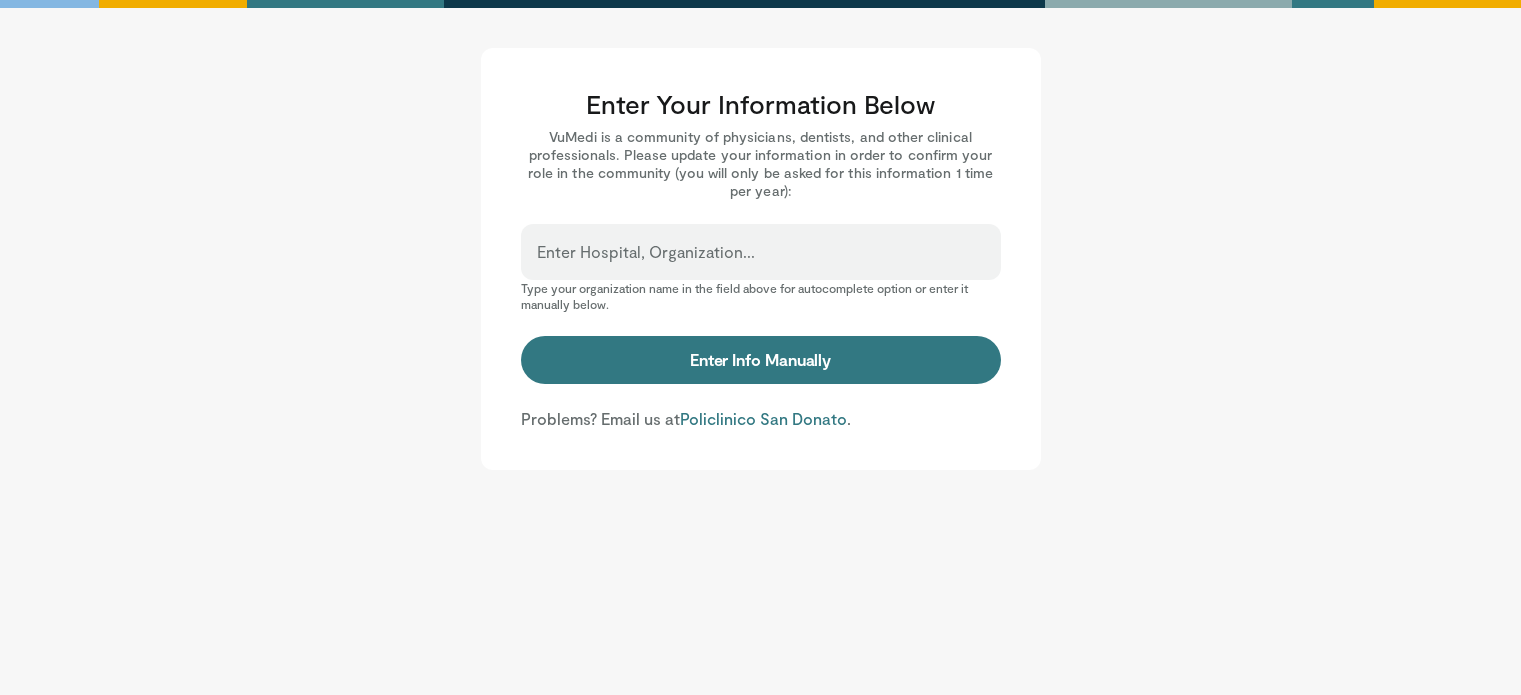 scroll, scrollTop: 0, scrollLeft: 0, axis: both 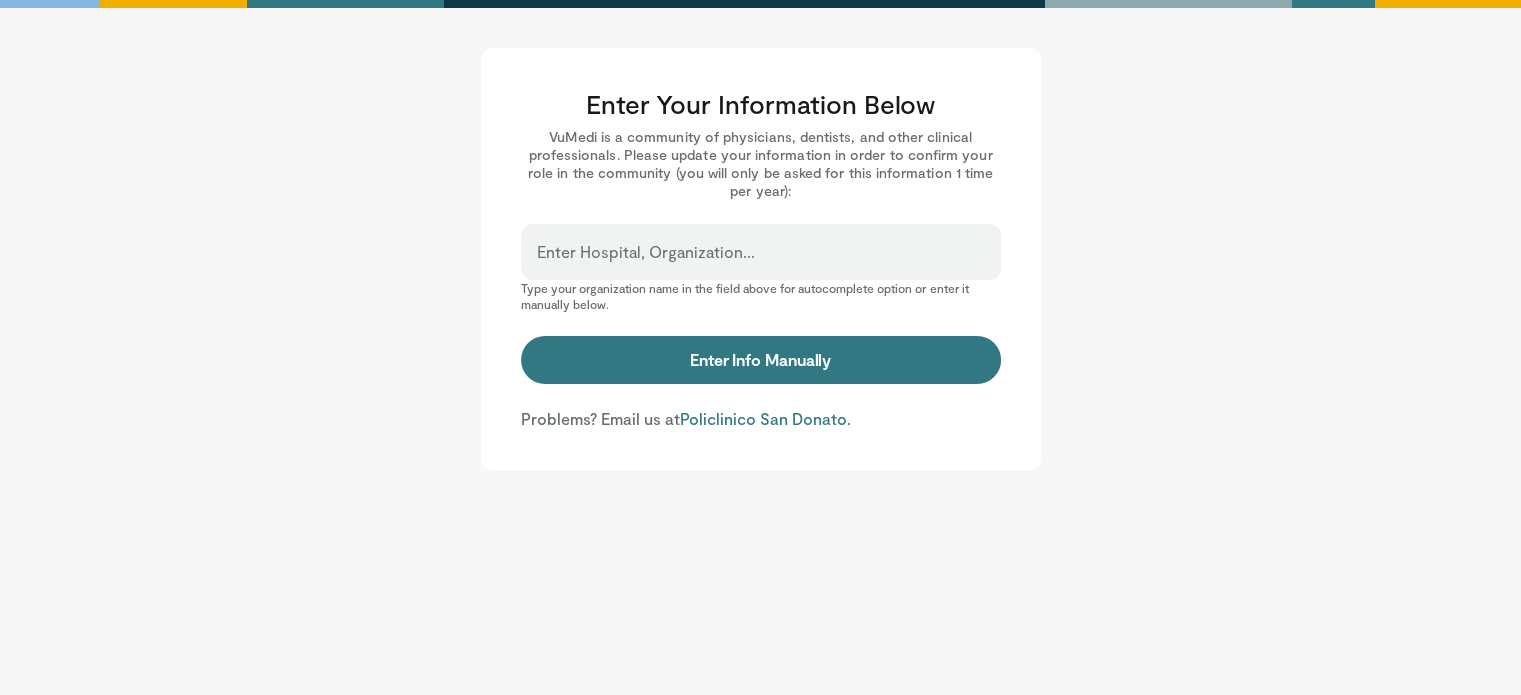 click on "Enter Hospital, Organization..." at bounding box center [646, 252] 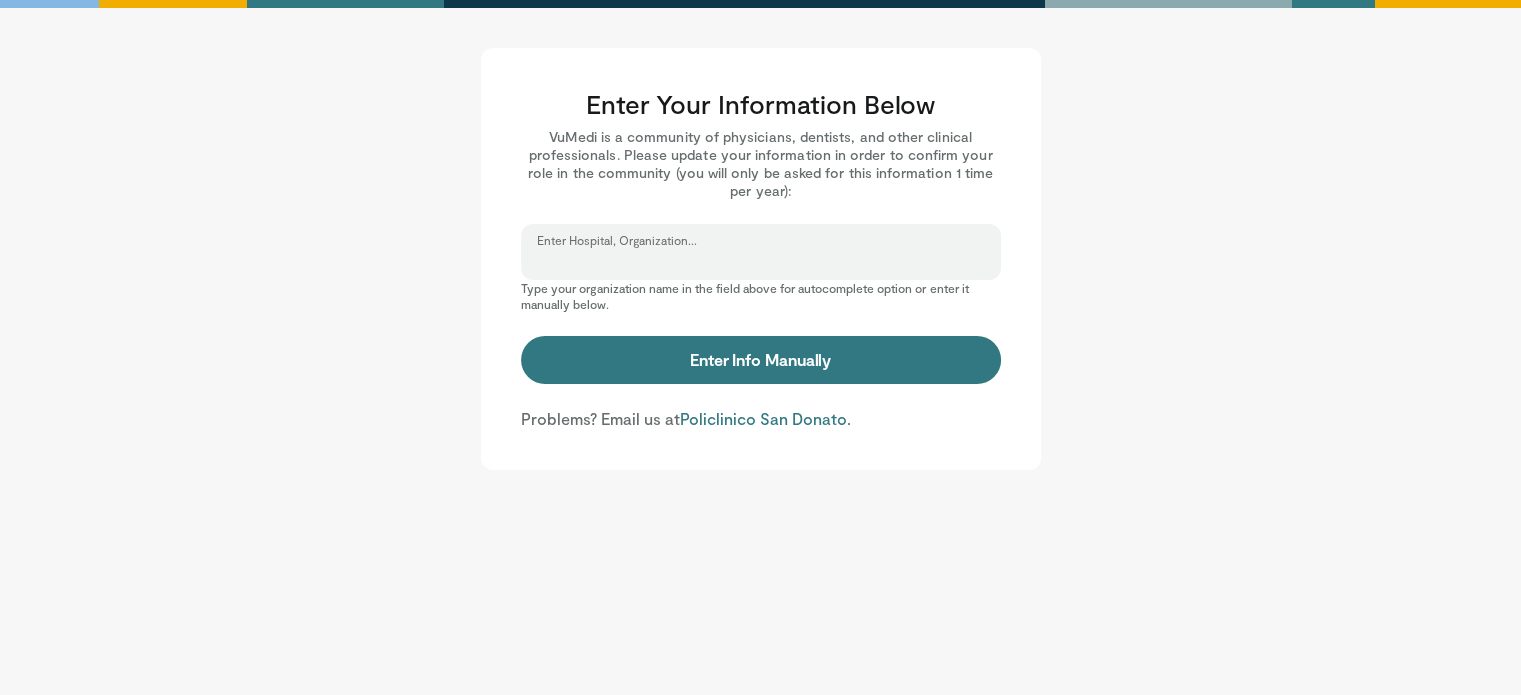 click on "Enter Hospital, Organization..." at bounding box center (761, 261) 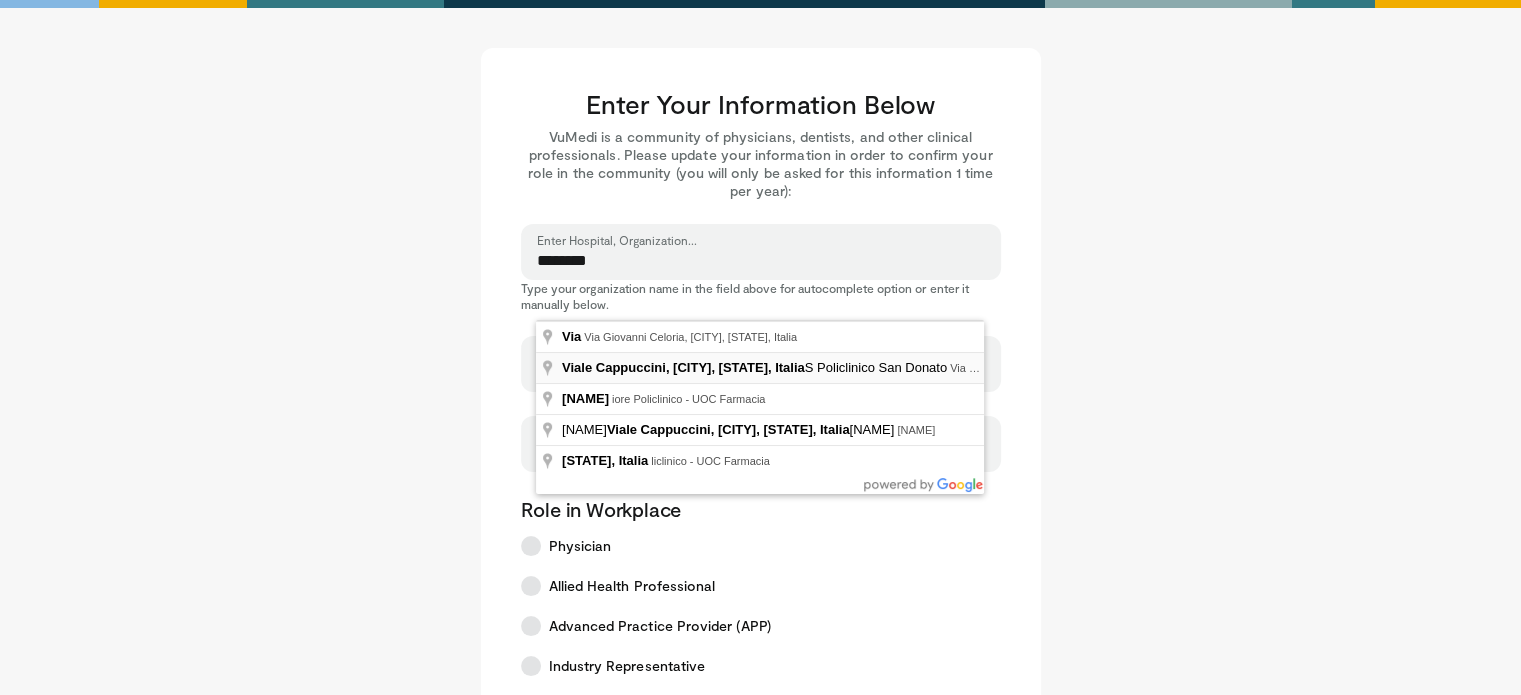 type on "**********" 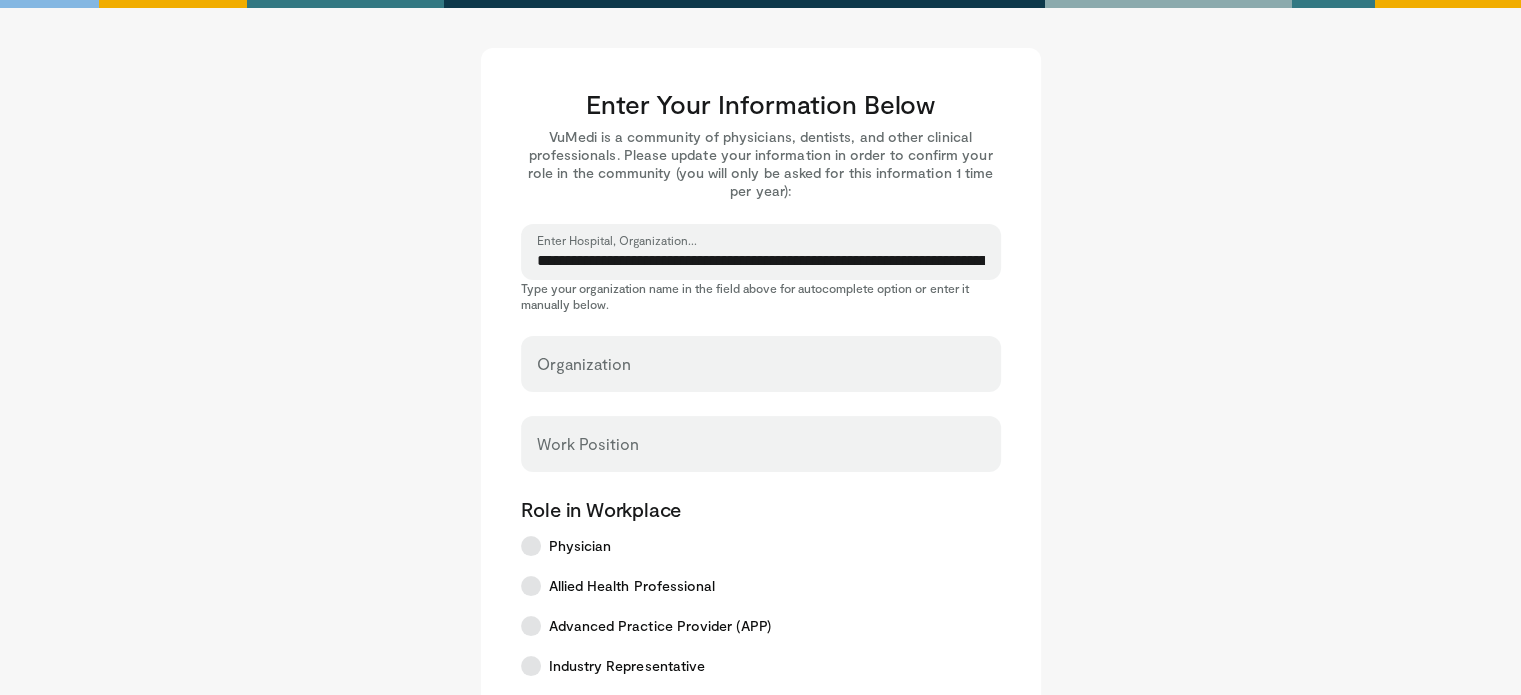 type on "**********" 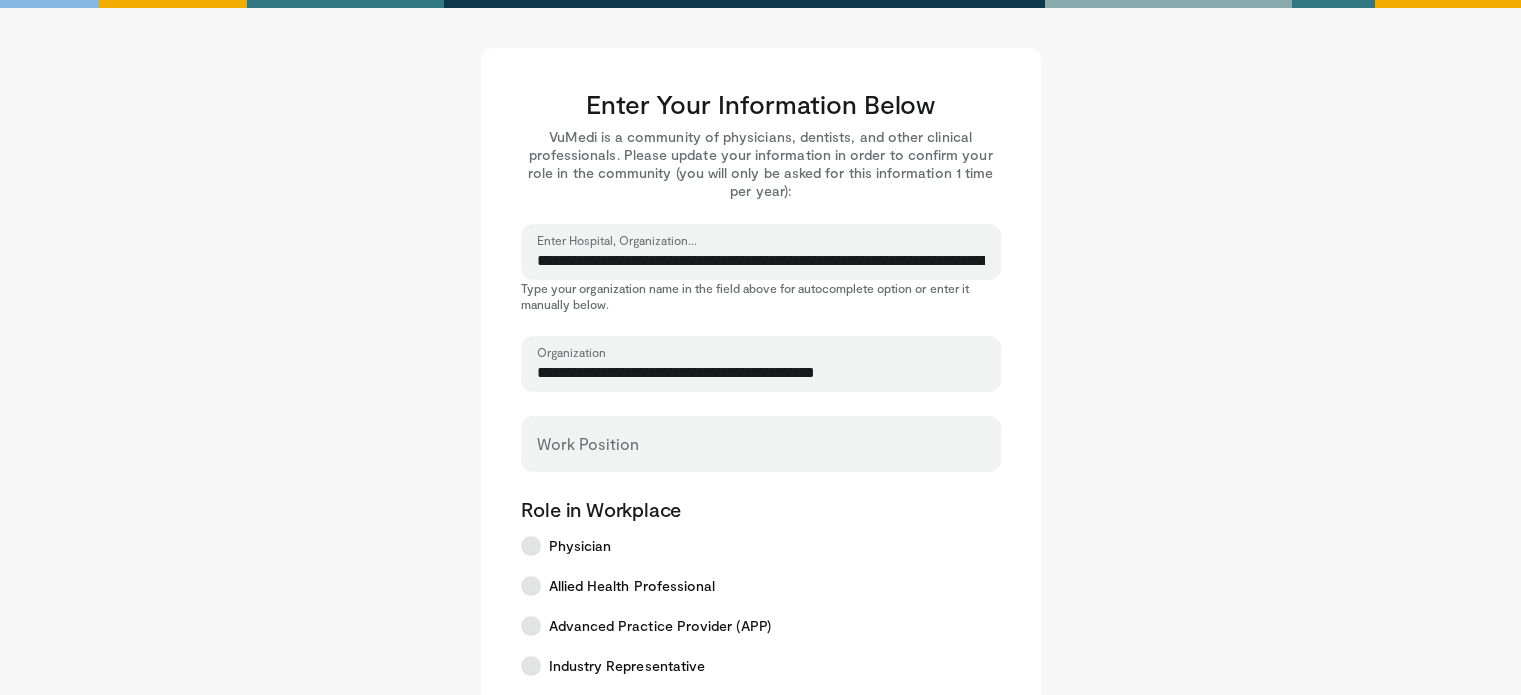 click on "**********" at bounding box center [761, 373] 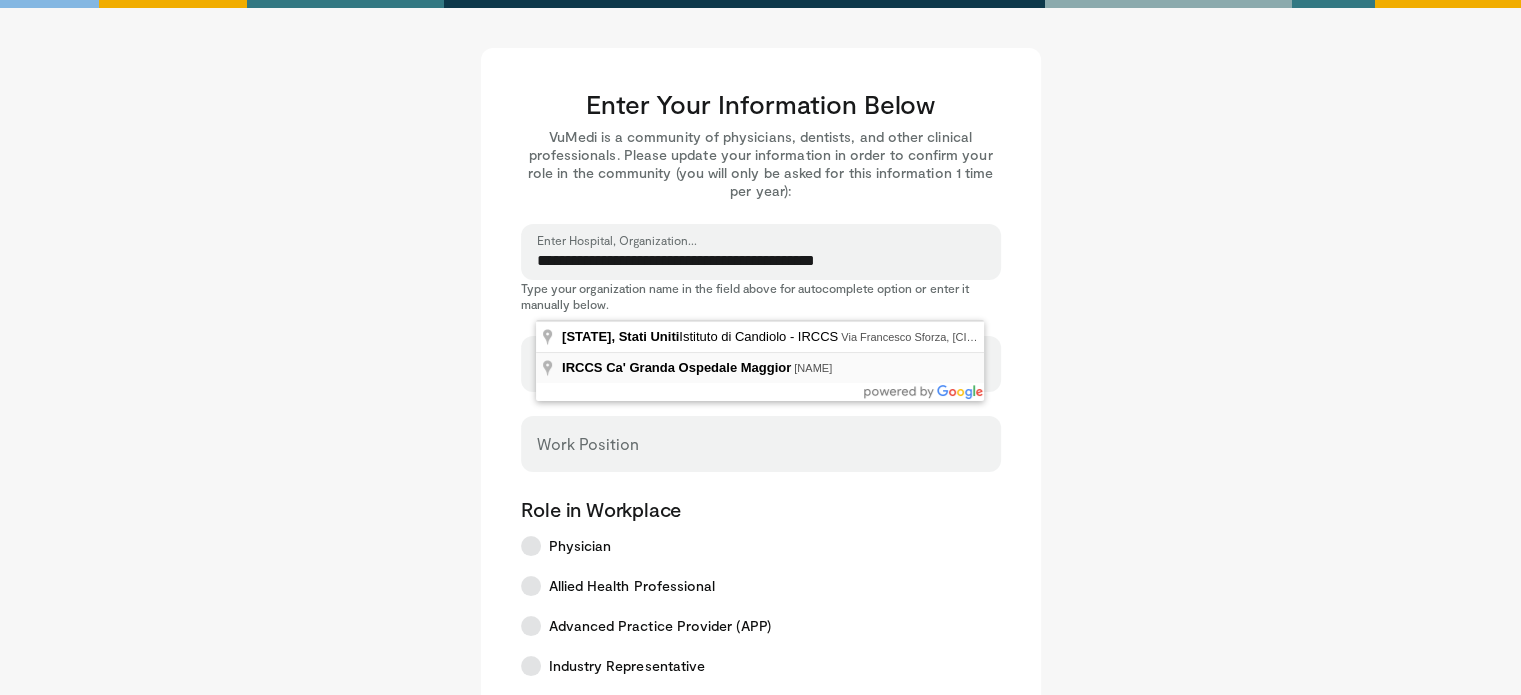 type on "**********" 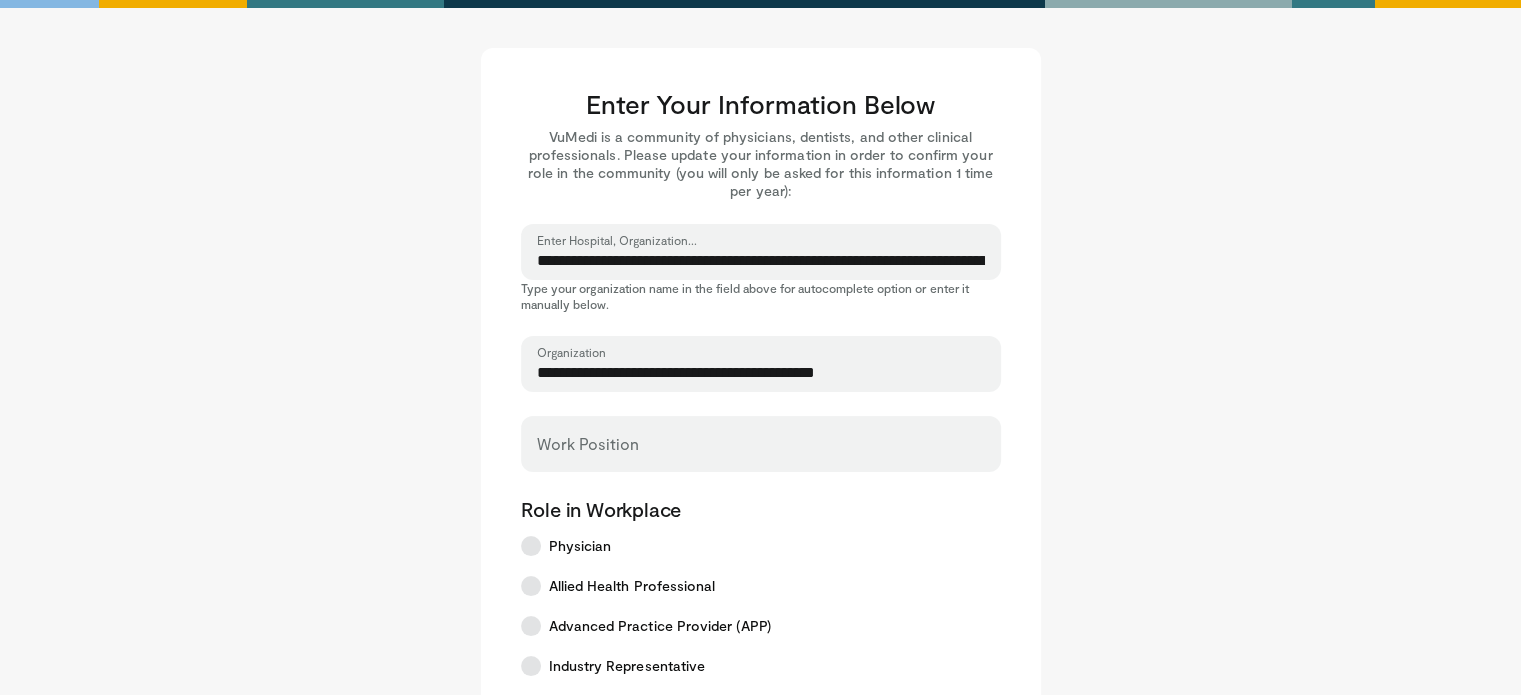 type on "**********" 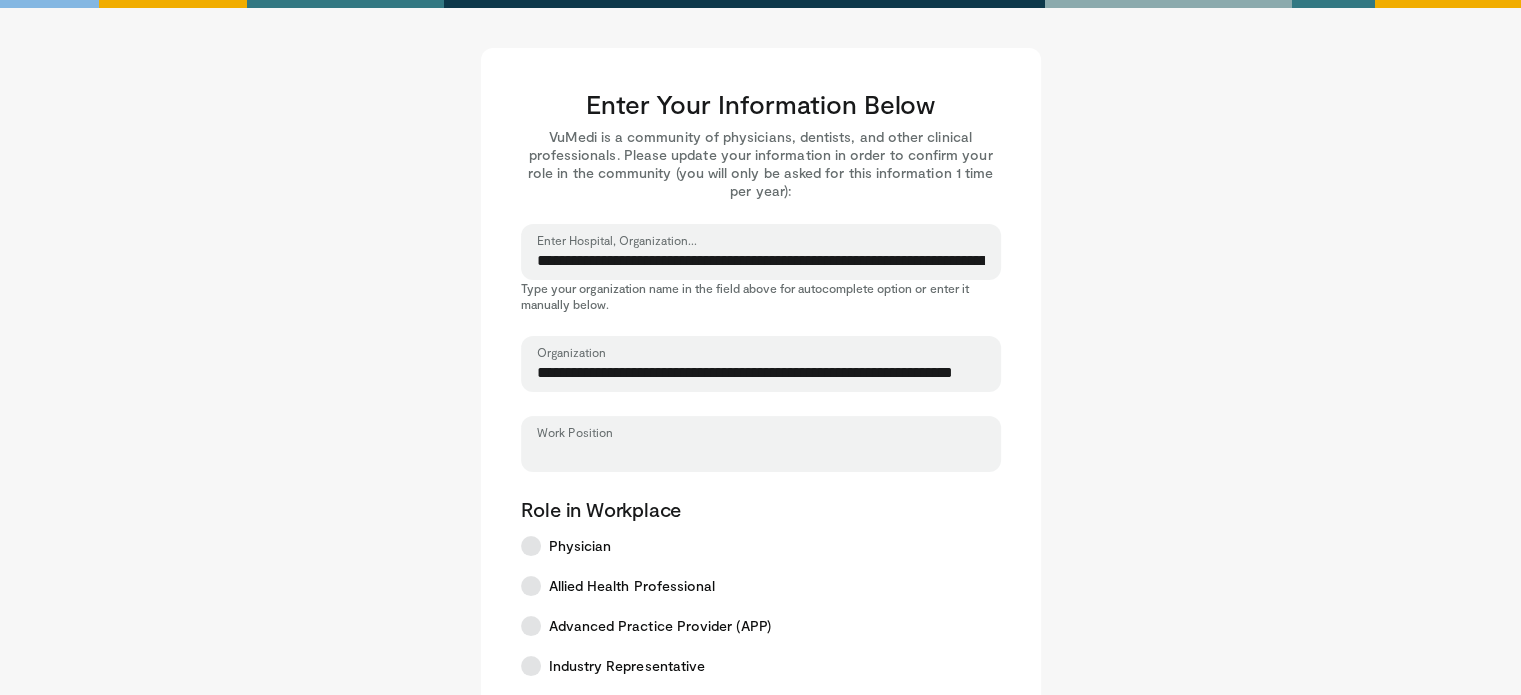 click on "Work Position" at bounding box center [761, 453] 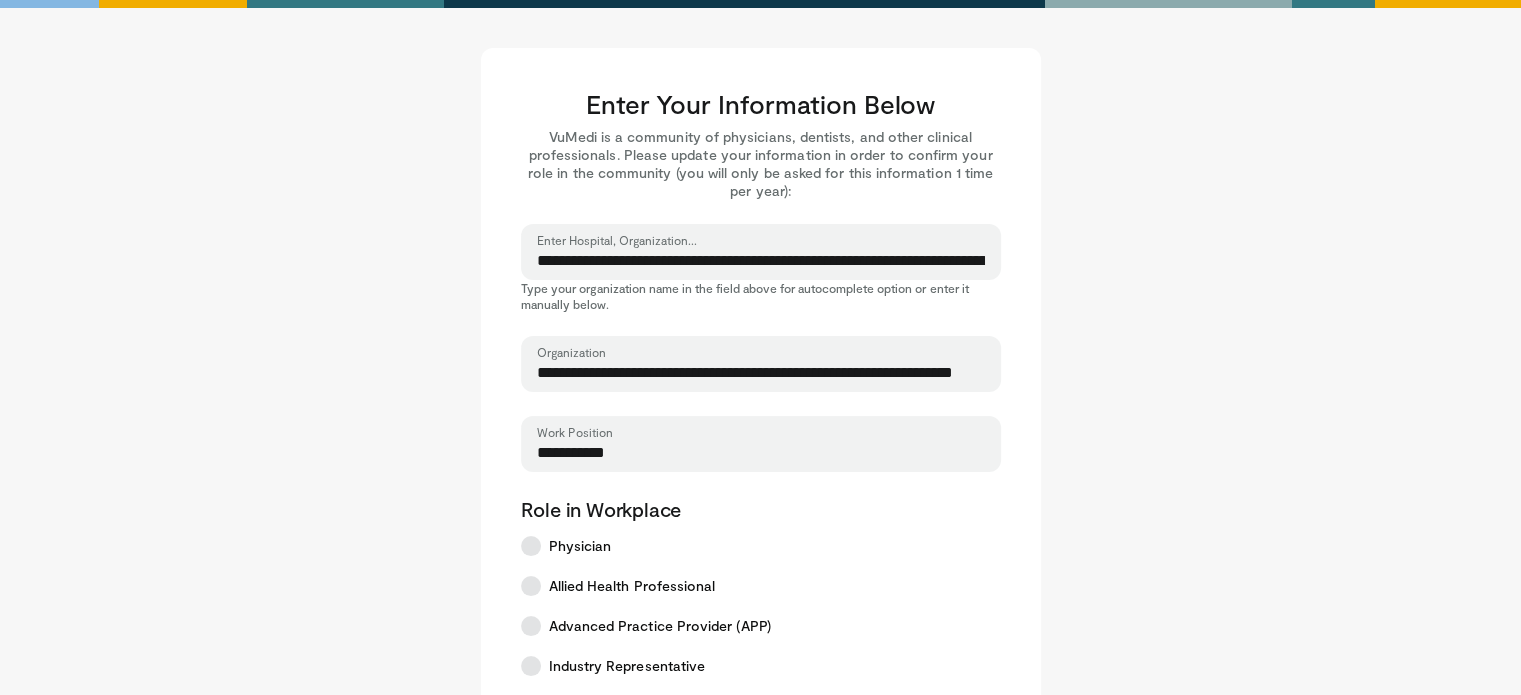 click on "**********" at bounding box center (761, 453) 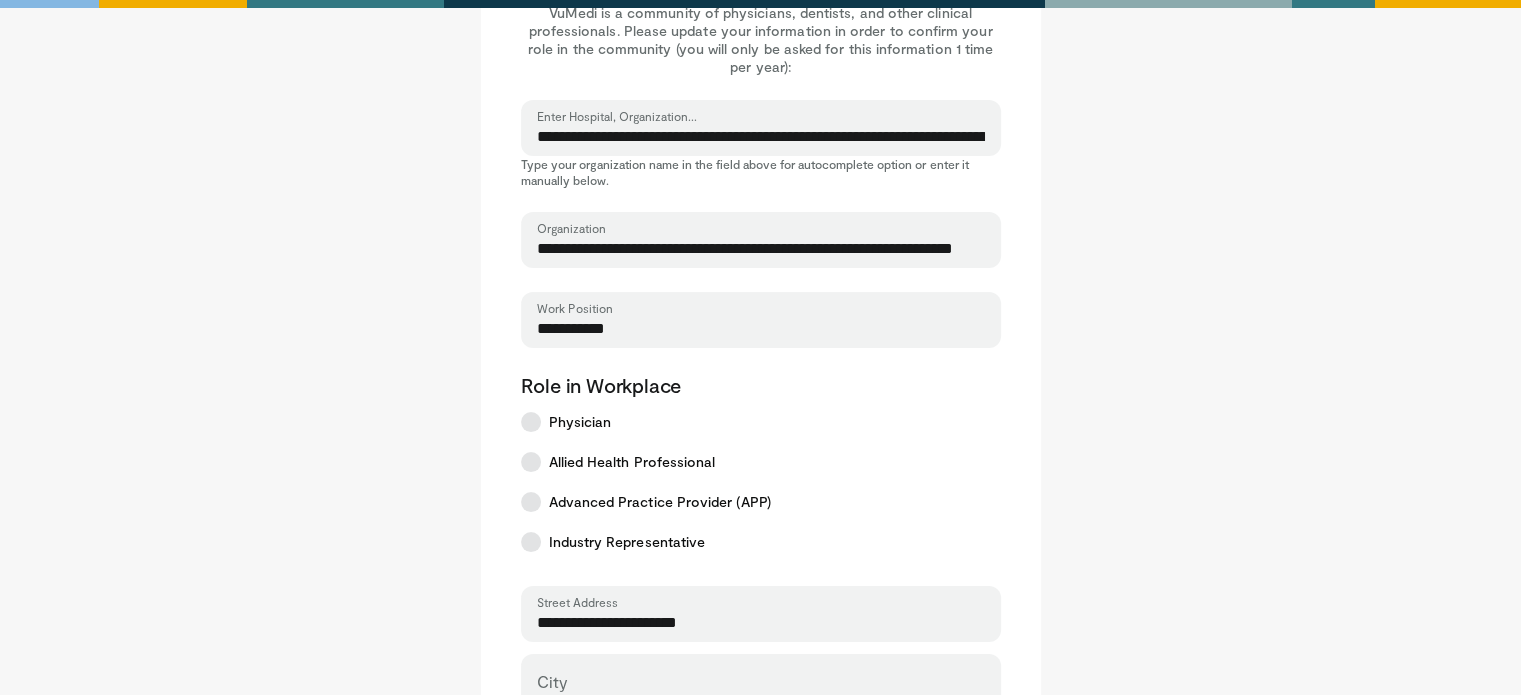 scroll, scrollTop: 133, scrollLeft: 0, axis: vertical 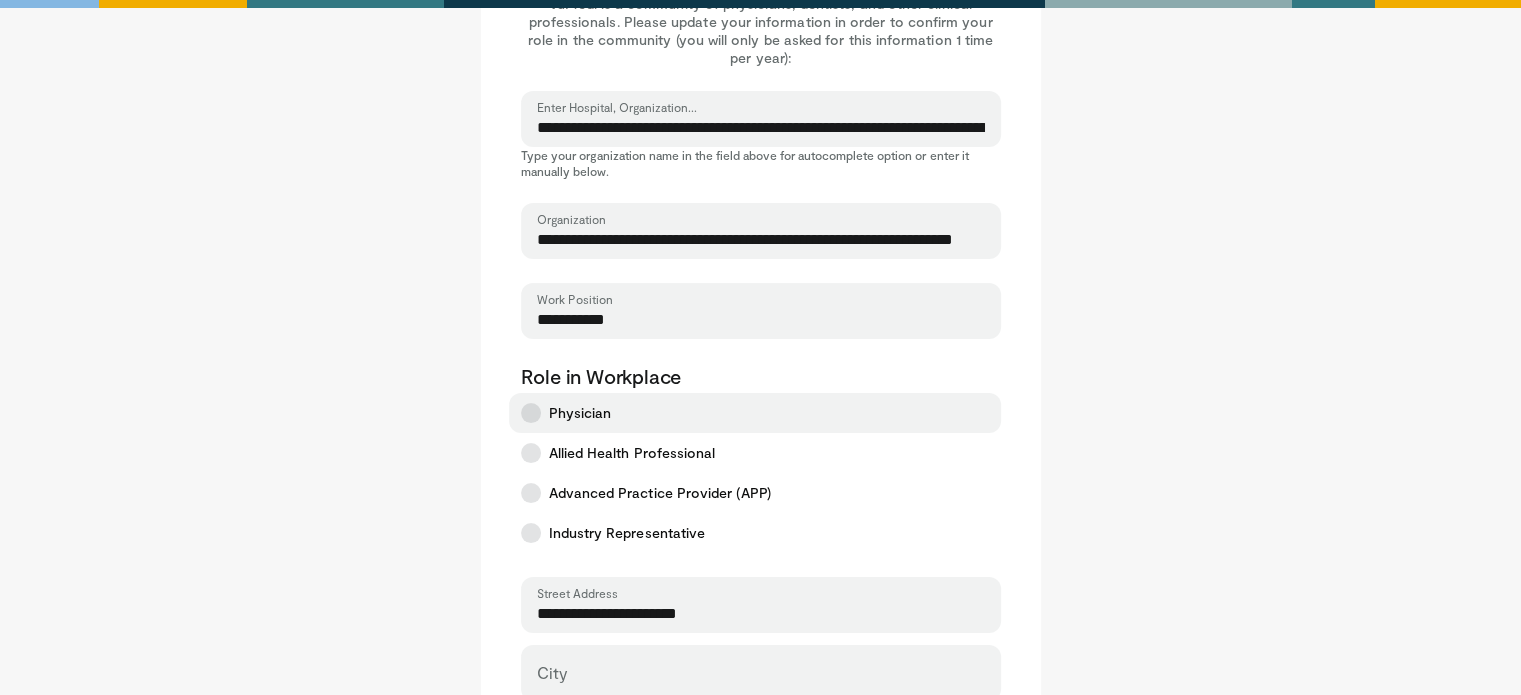 click at bounding box center [531, 413] 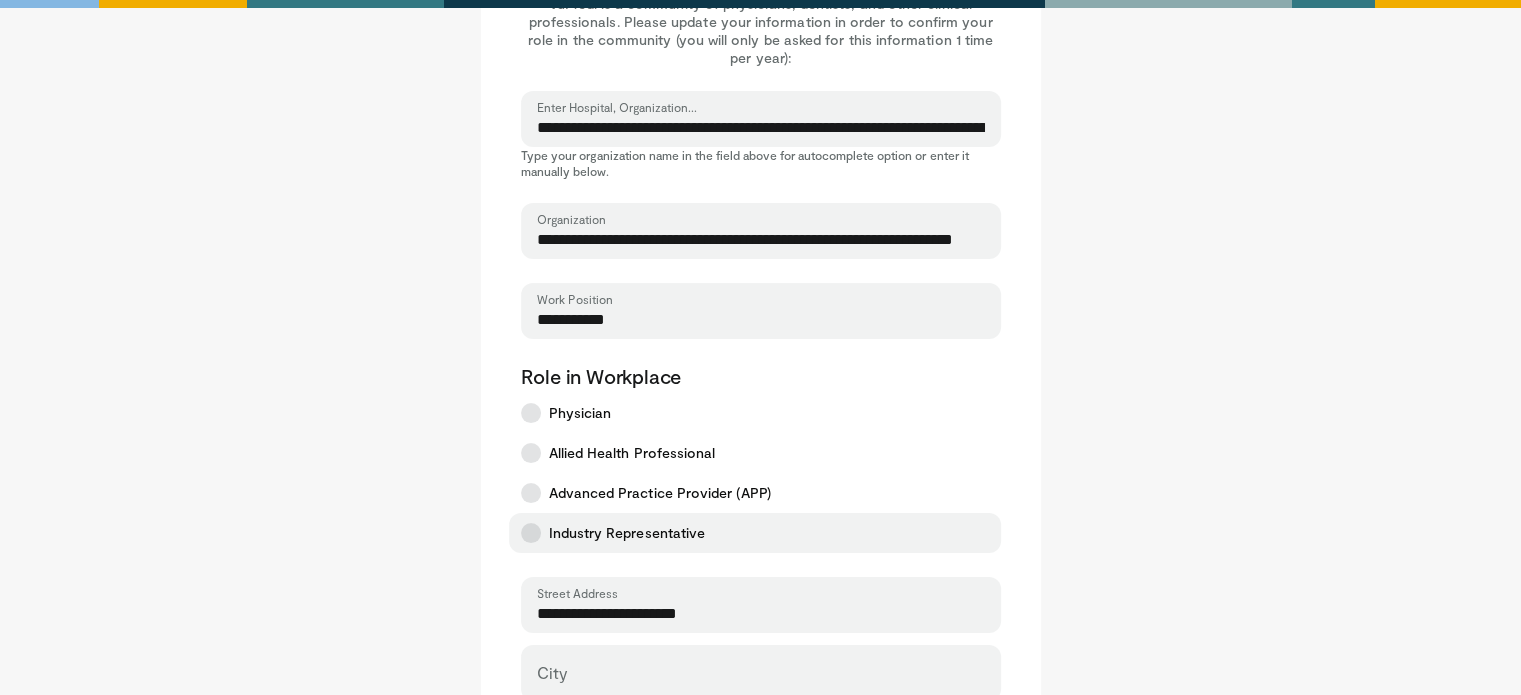 scroll, scrollTop: 400, scrollLeft: 0, axis: vertical 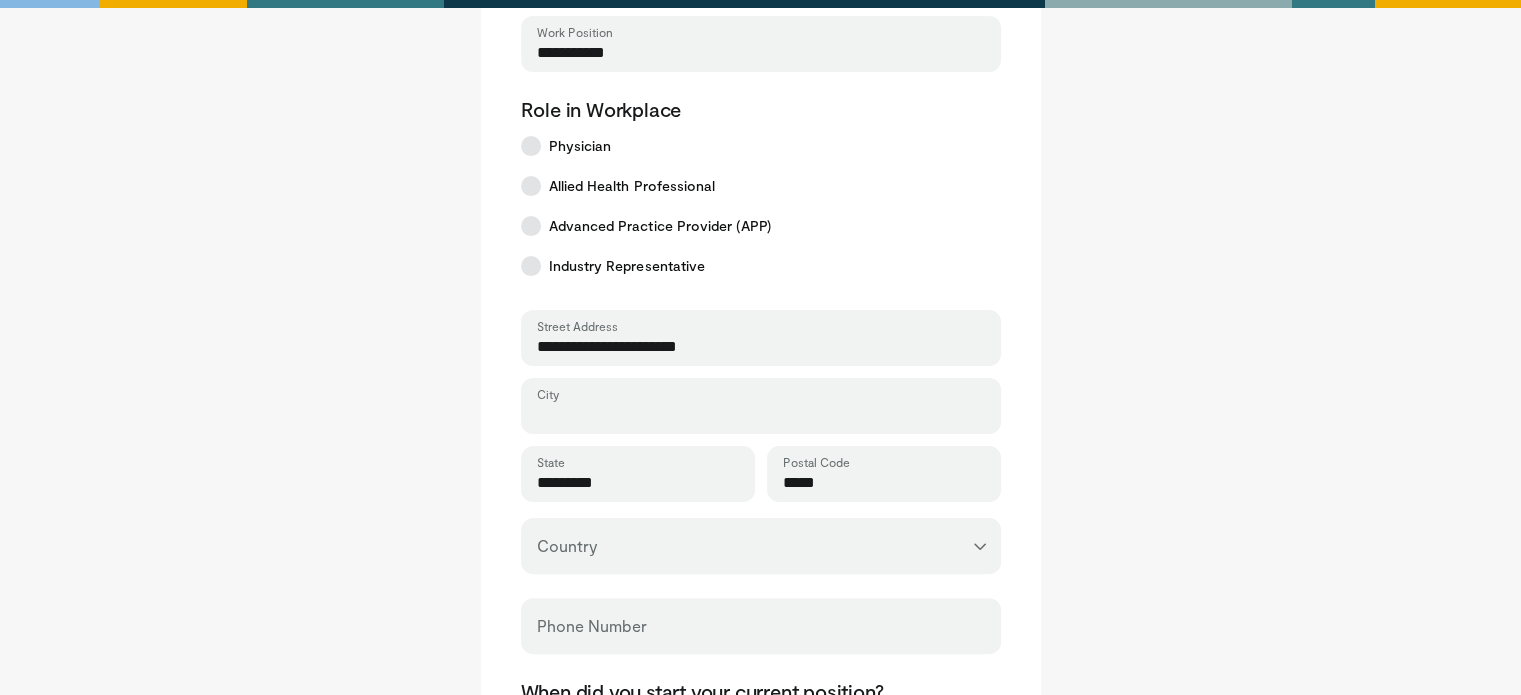 click on "City" at bounding box center (761, 415) 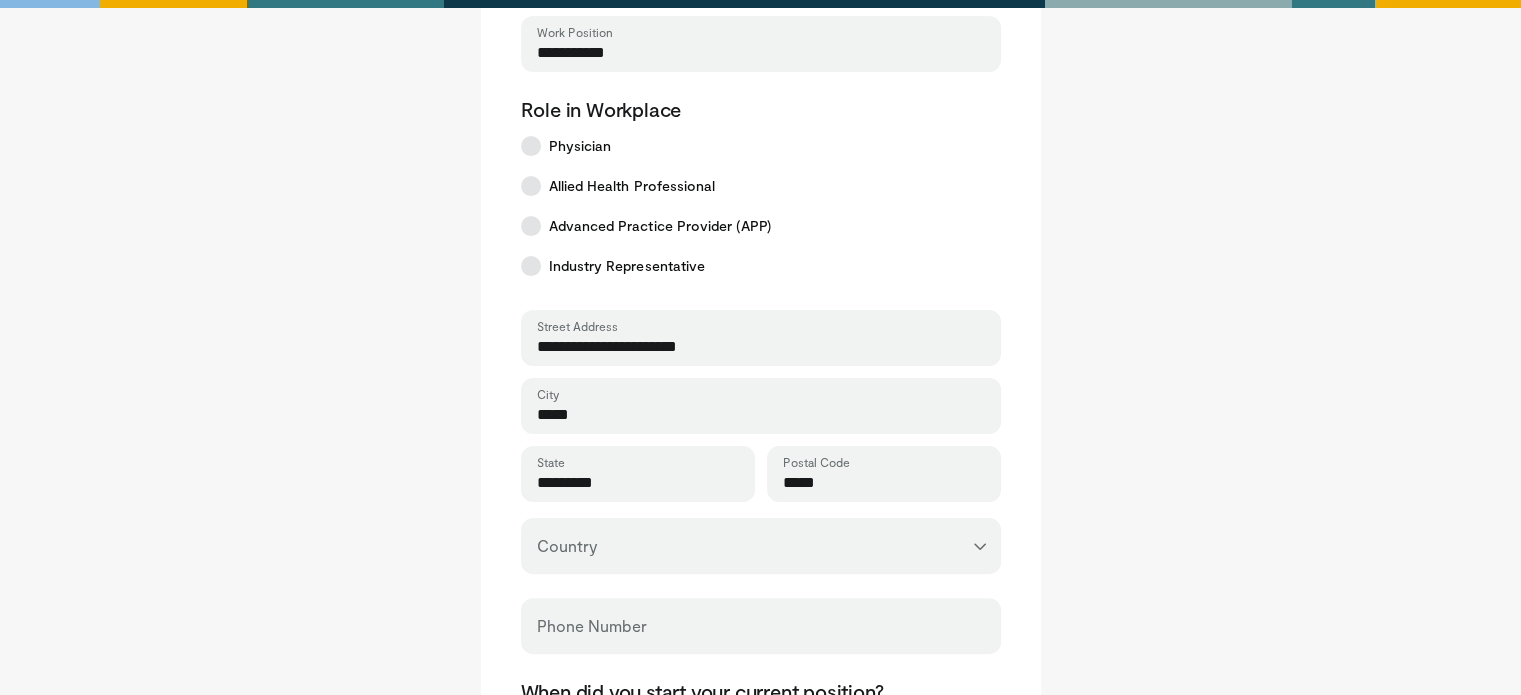 type on "*****" 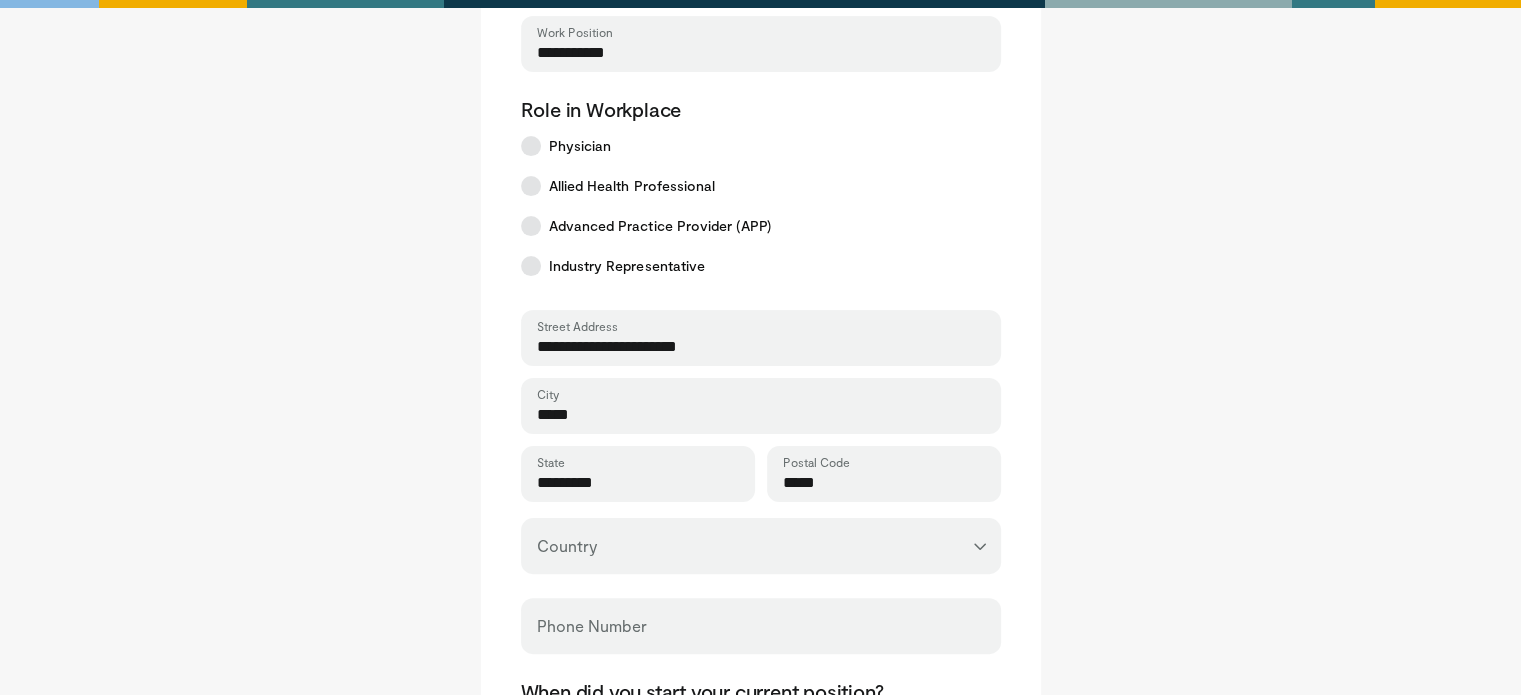click on "**********" at bounding box center (761, 546) 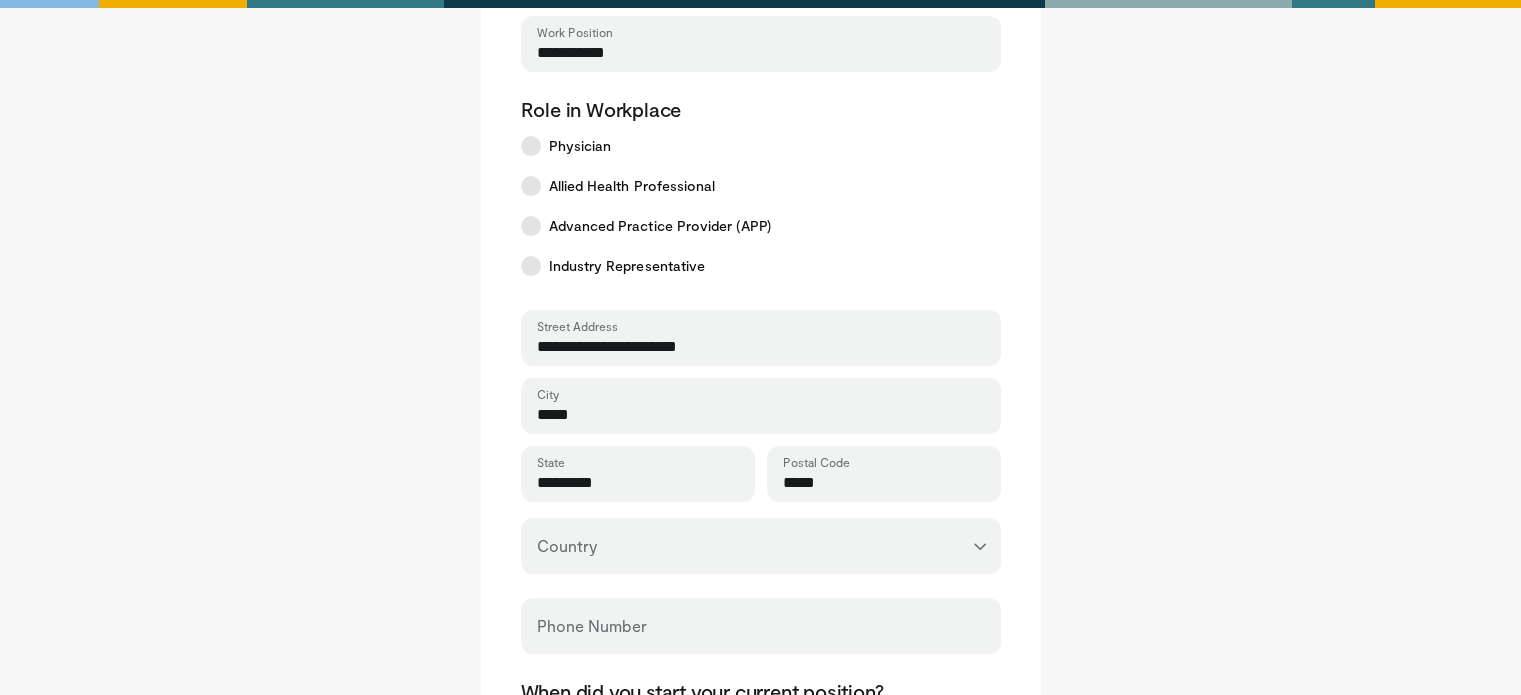 select on "**" 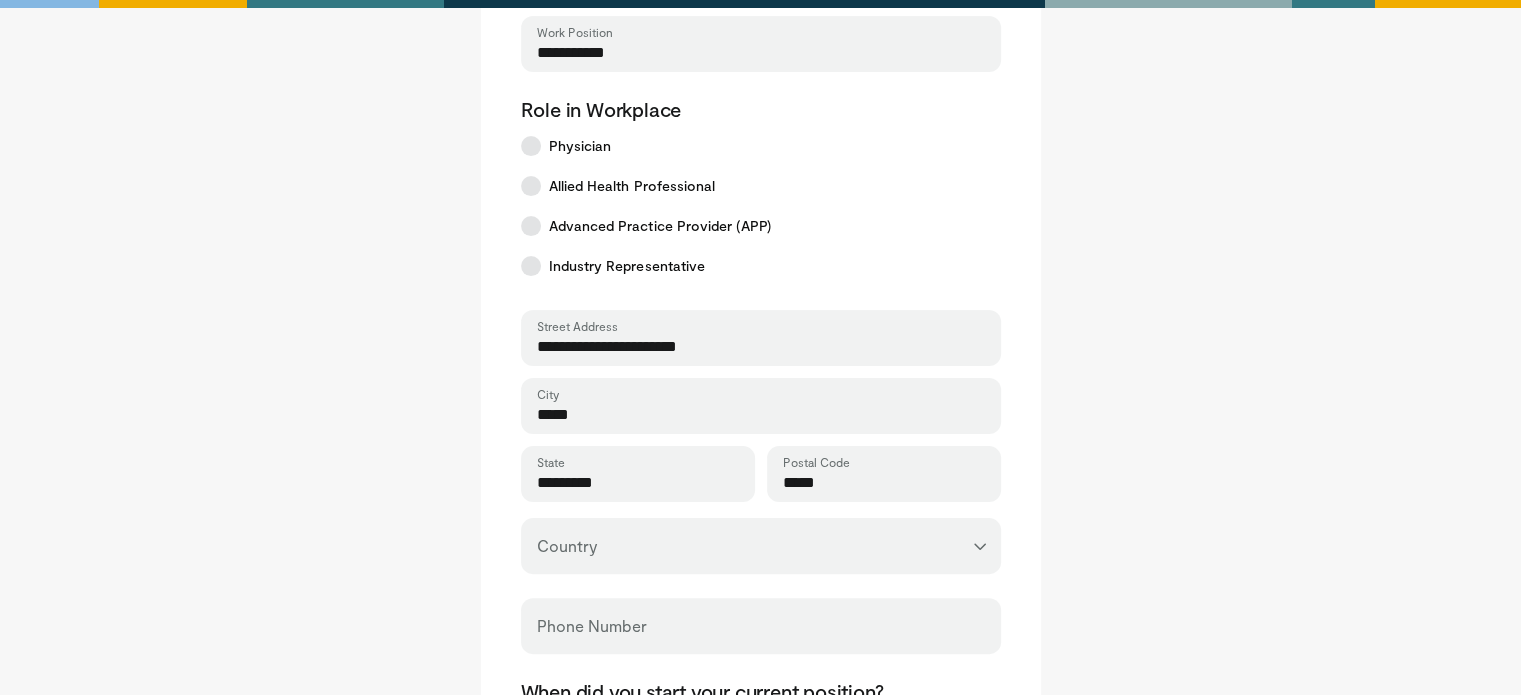 click on "**********" at bounding box center [761, 546] 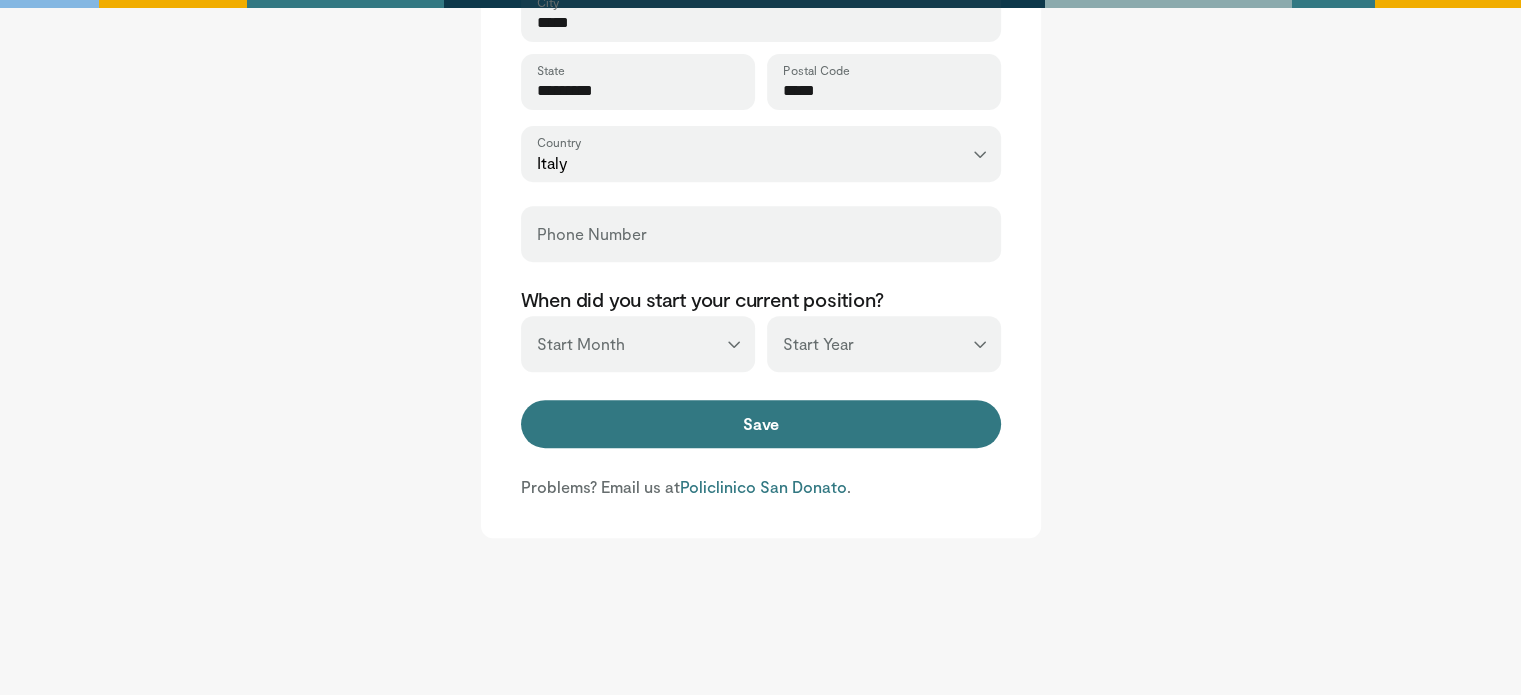 scroll, scrollTop: 832, scrollLeft: 0, axis: vertical 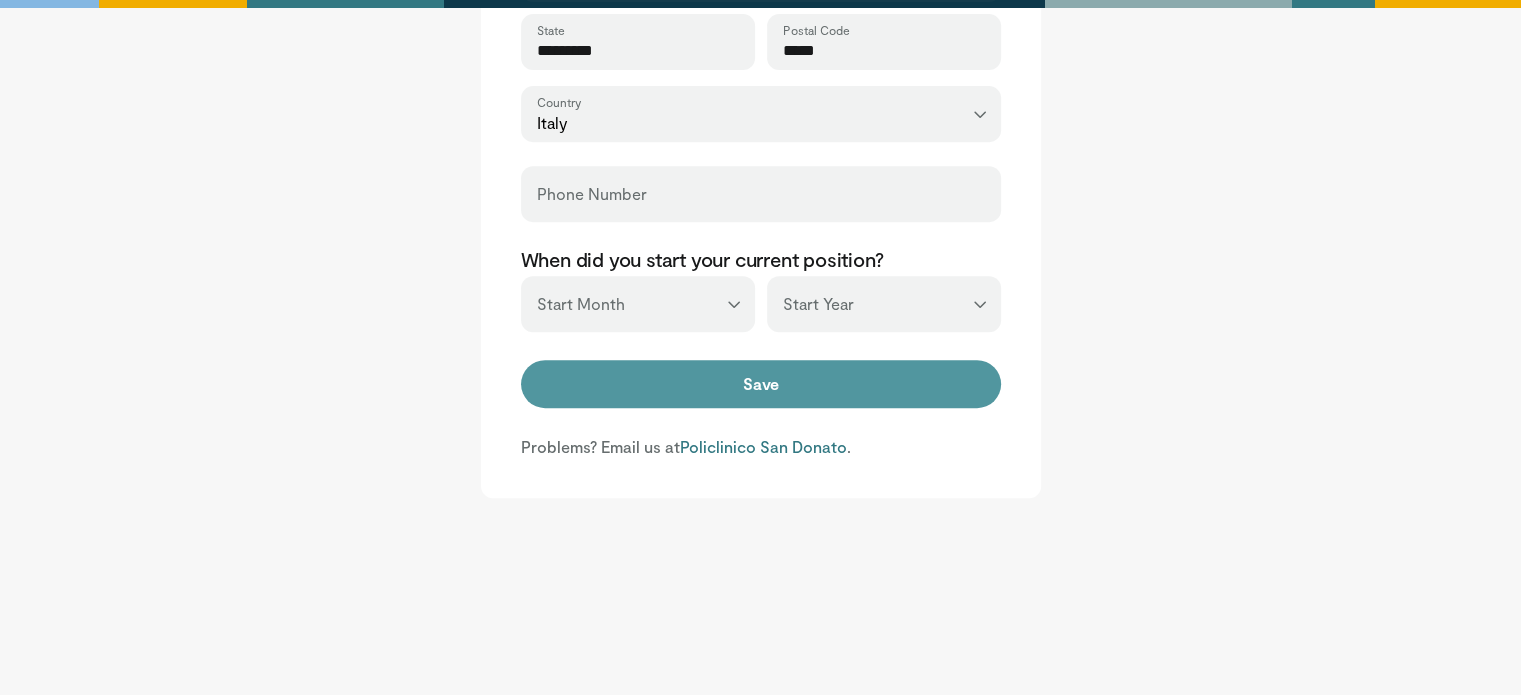 click on "Save" at bounding box center (761, 384) 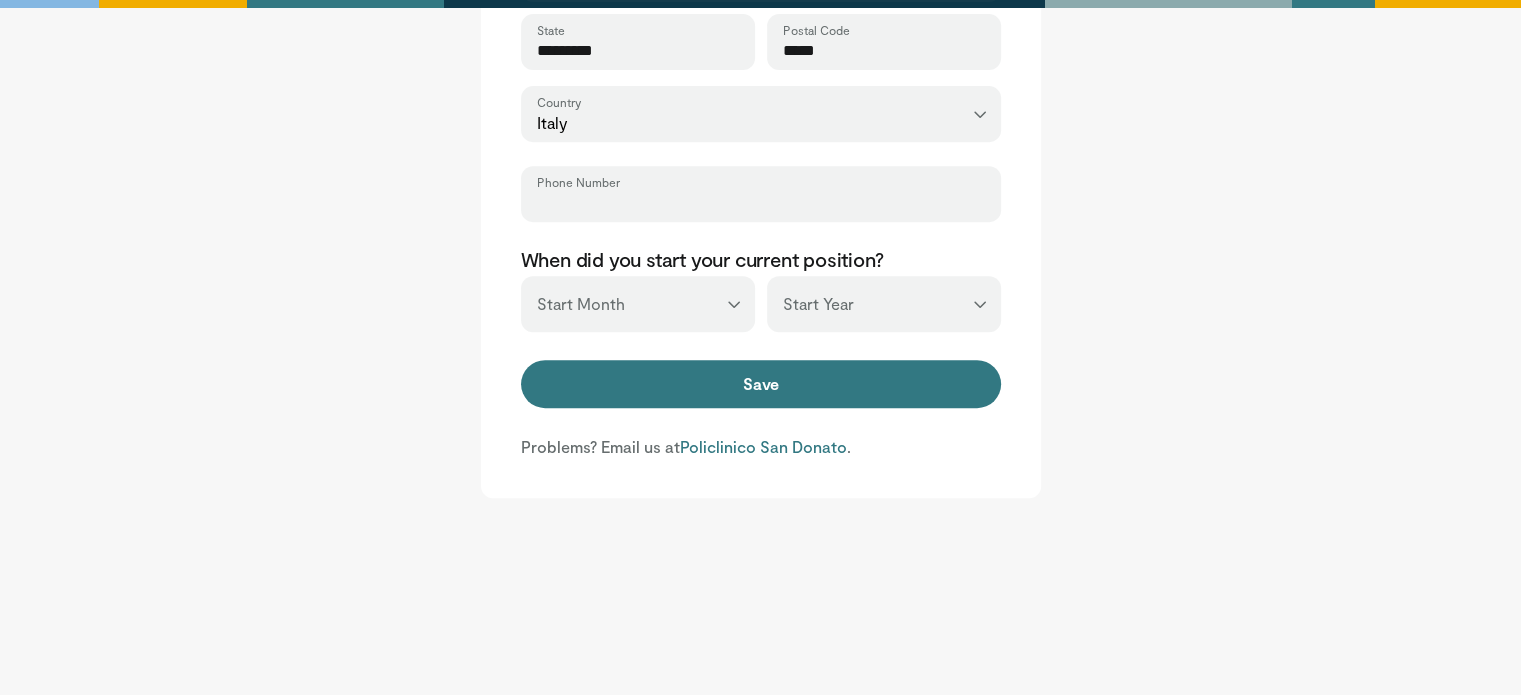 click on "Phone Number" at bounding box center [761, 203] 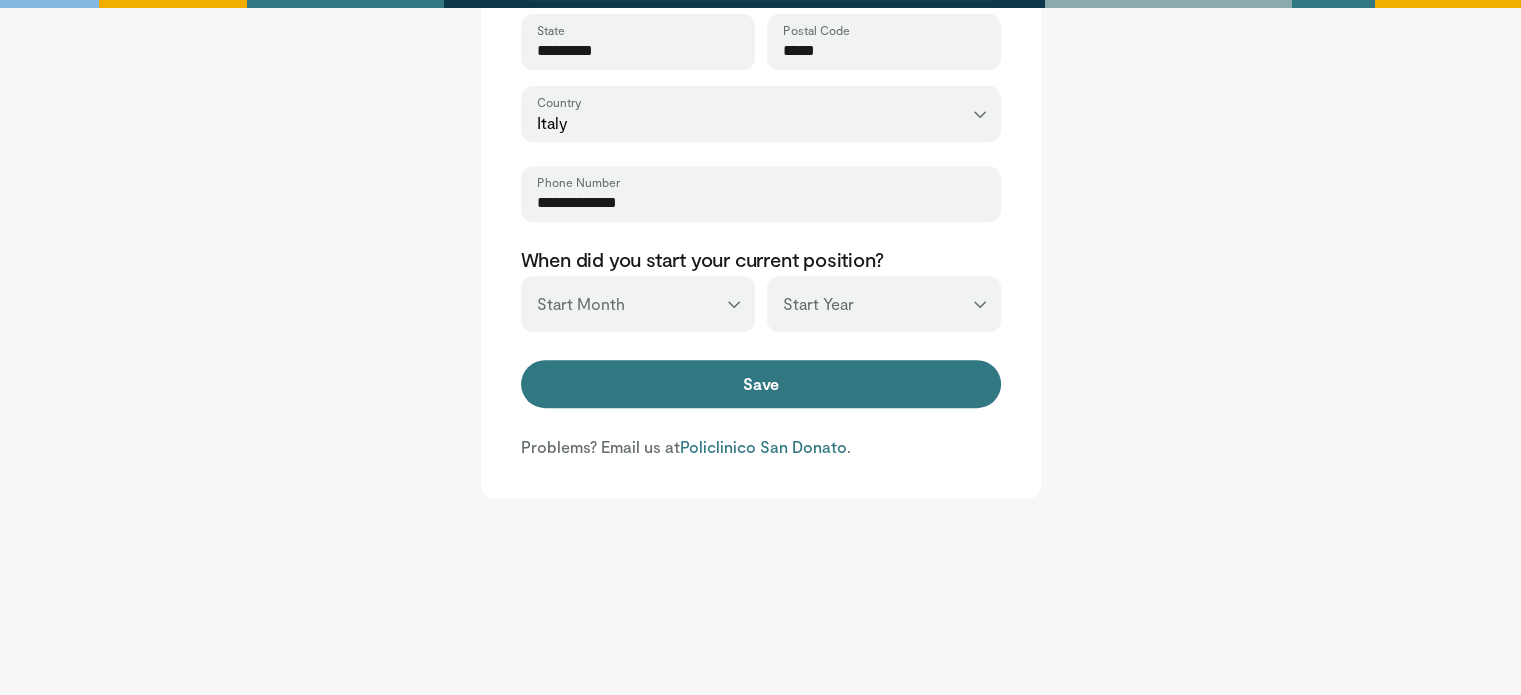 drag, startPoint x: 650, startPoint y: 199, endPoint x: 559, endPoint y: 199, distance: 91 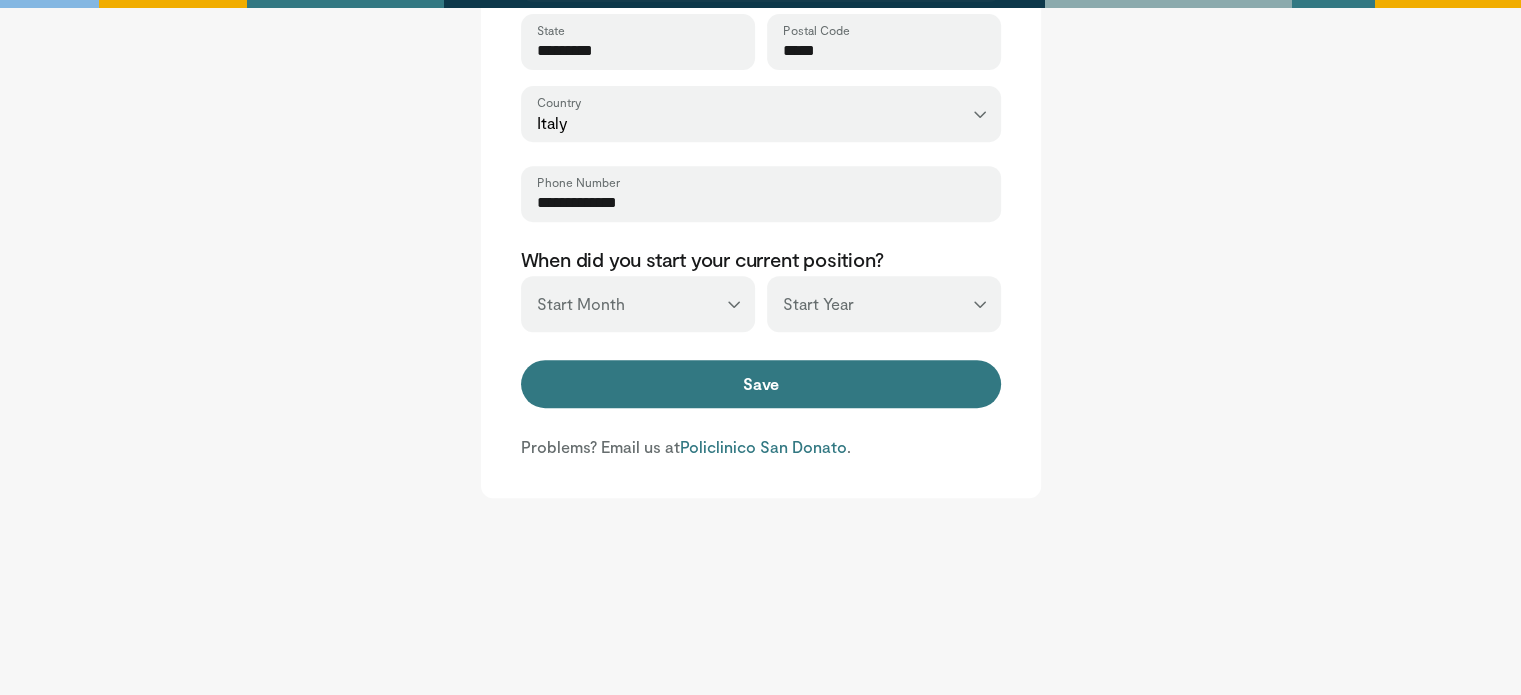 click on "**********" at bounding box center [761, 203] 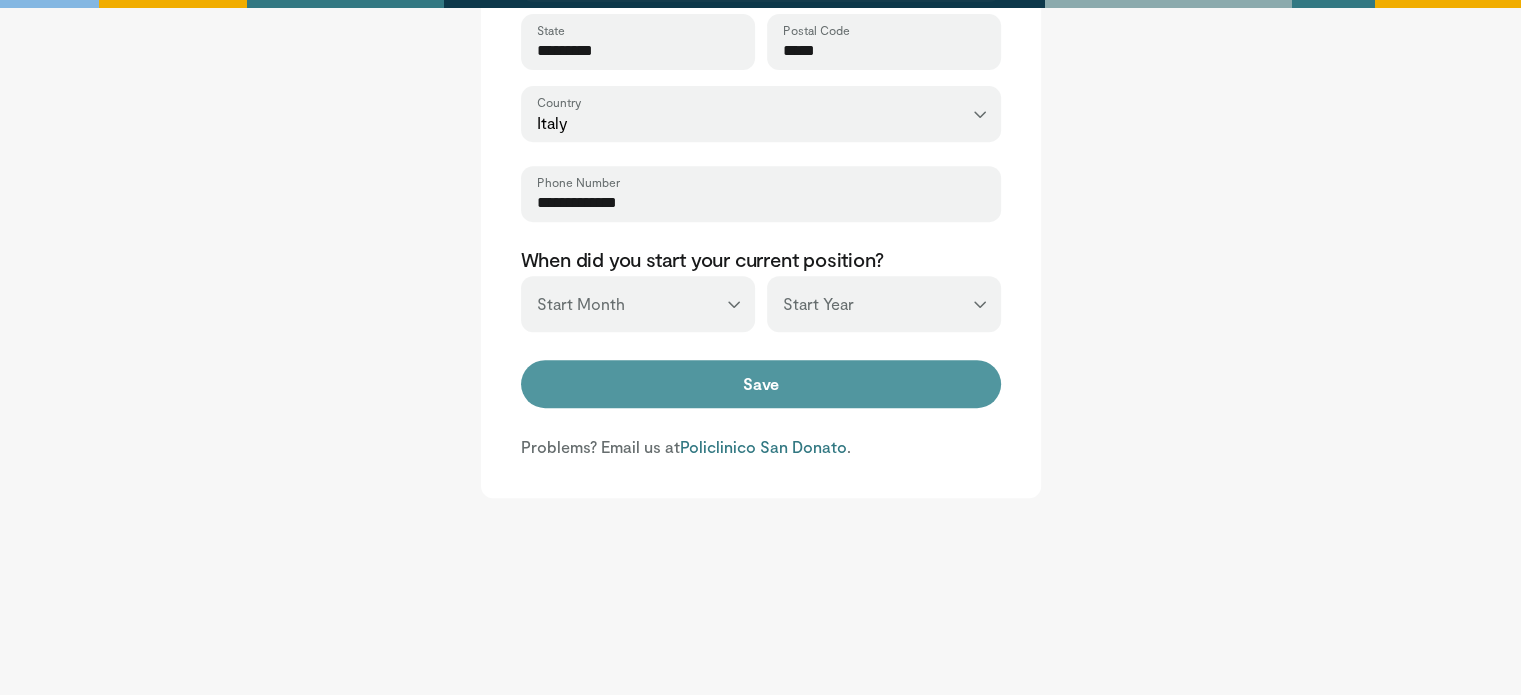 type on "**********" 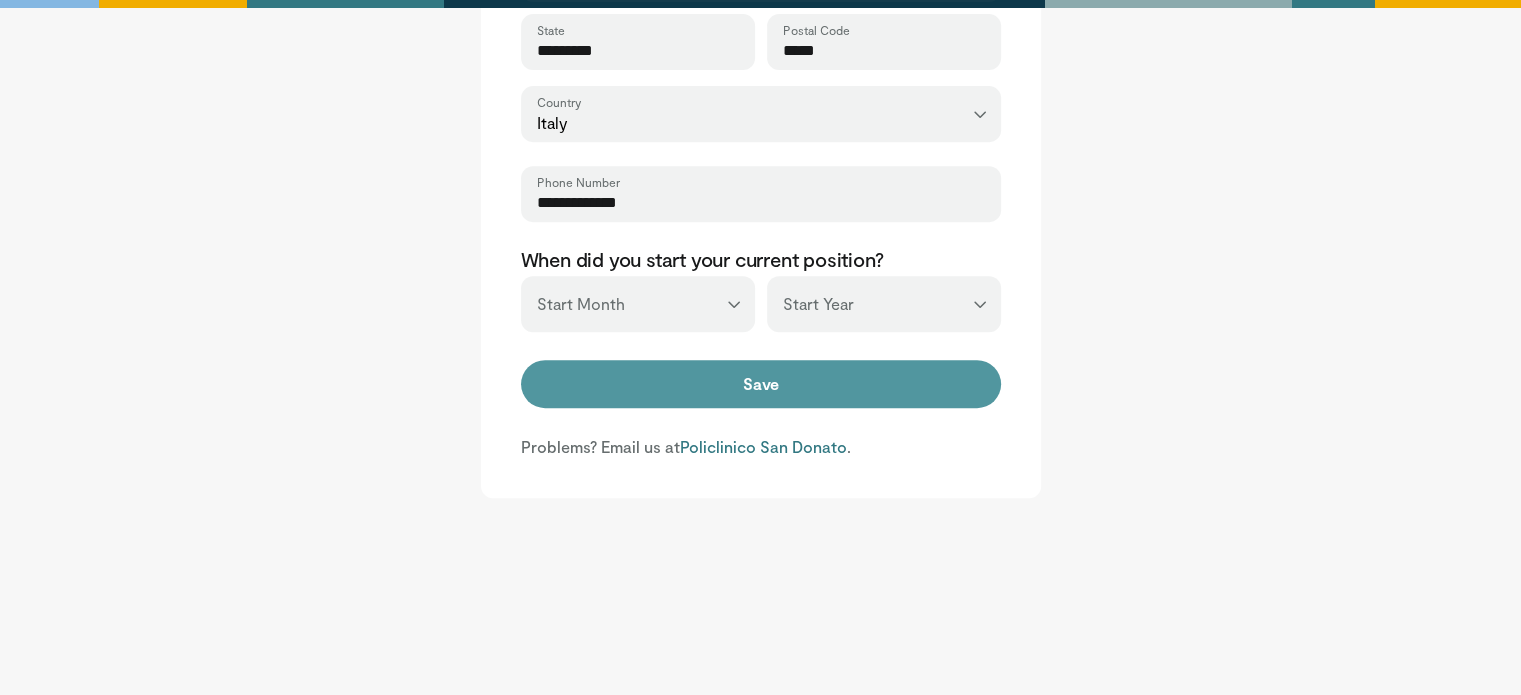 click on "Save" at bounding box center (761, 384) 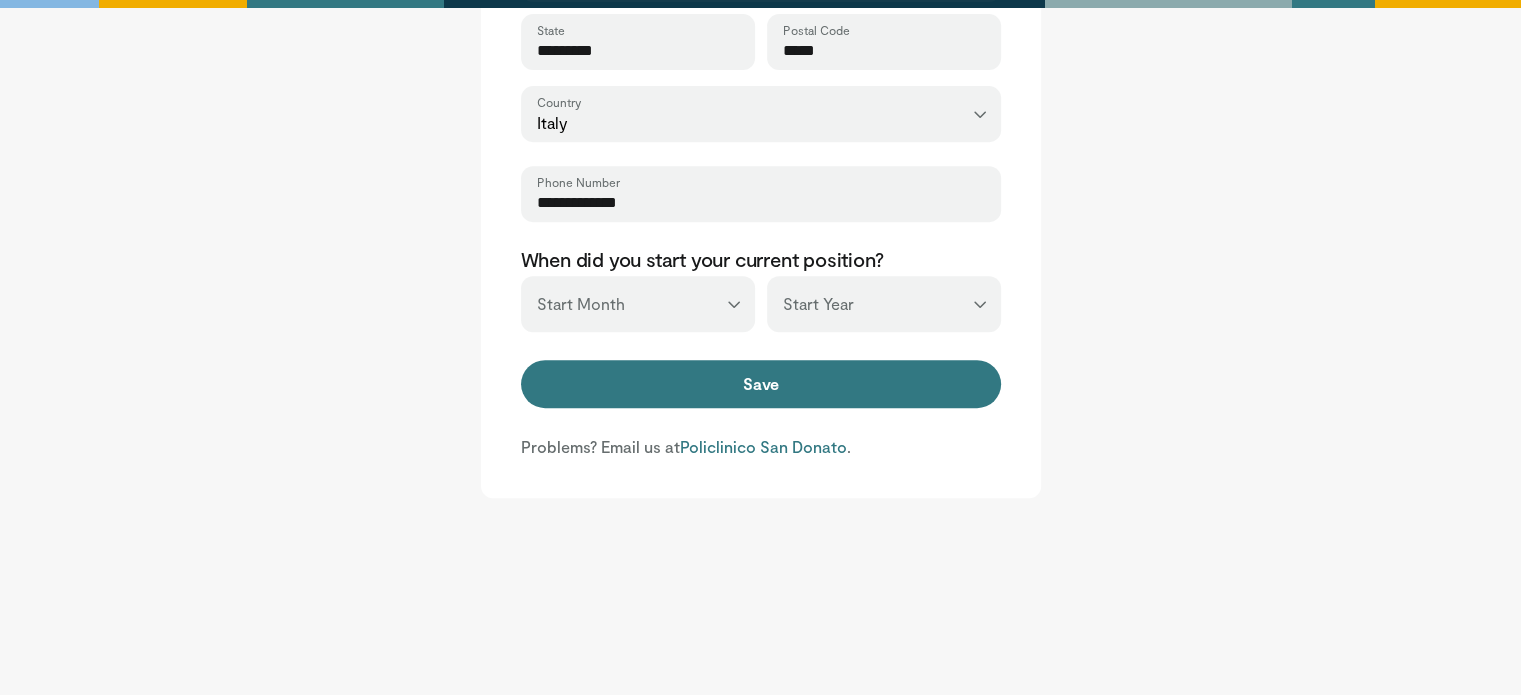 click on "***
*******
********
*****
*****
***
****
****
******
*********
*******
********
********" at bounding box center (638, 304) 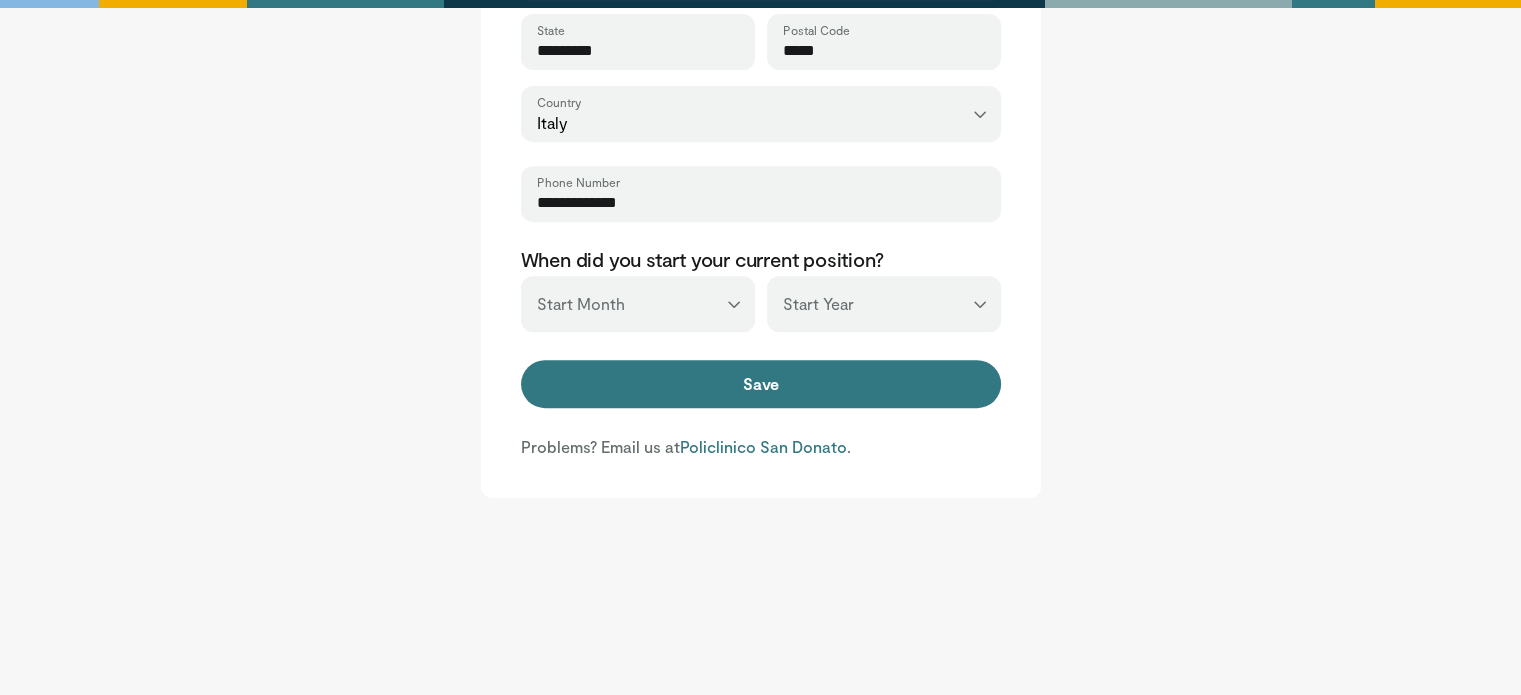 click on "***
*******
********
*****
*****
***
****
****
******
*********
*******
********
********" at bounding box center [638, 304] 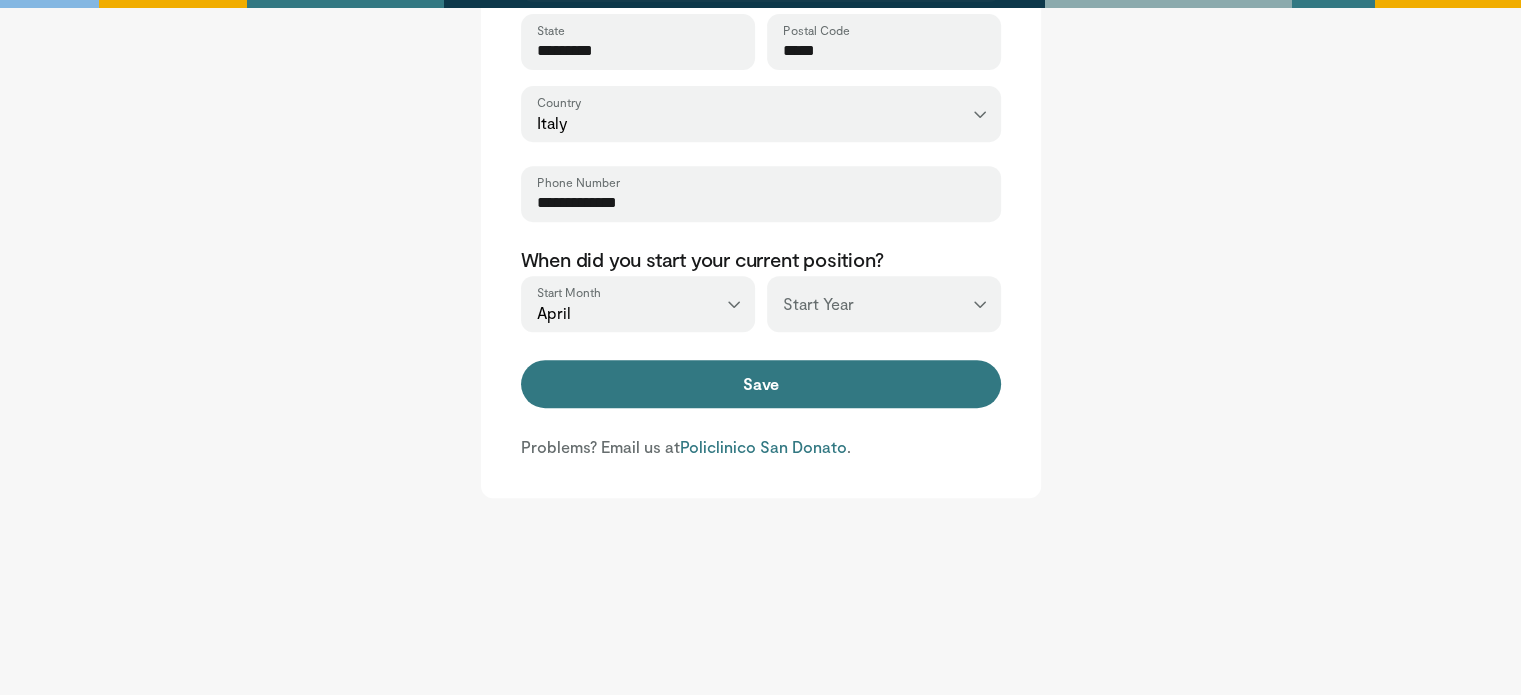 click on "***
****
****
****
****
****
****
****
****
****
****
****
****
****
****
****
****
****
****
****
****
****
****
****
****
****
****
****
****
**** **** **** **** ****" at bounding box center (884, 304) 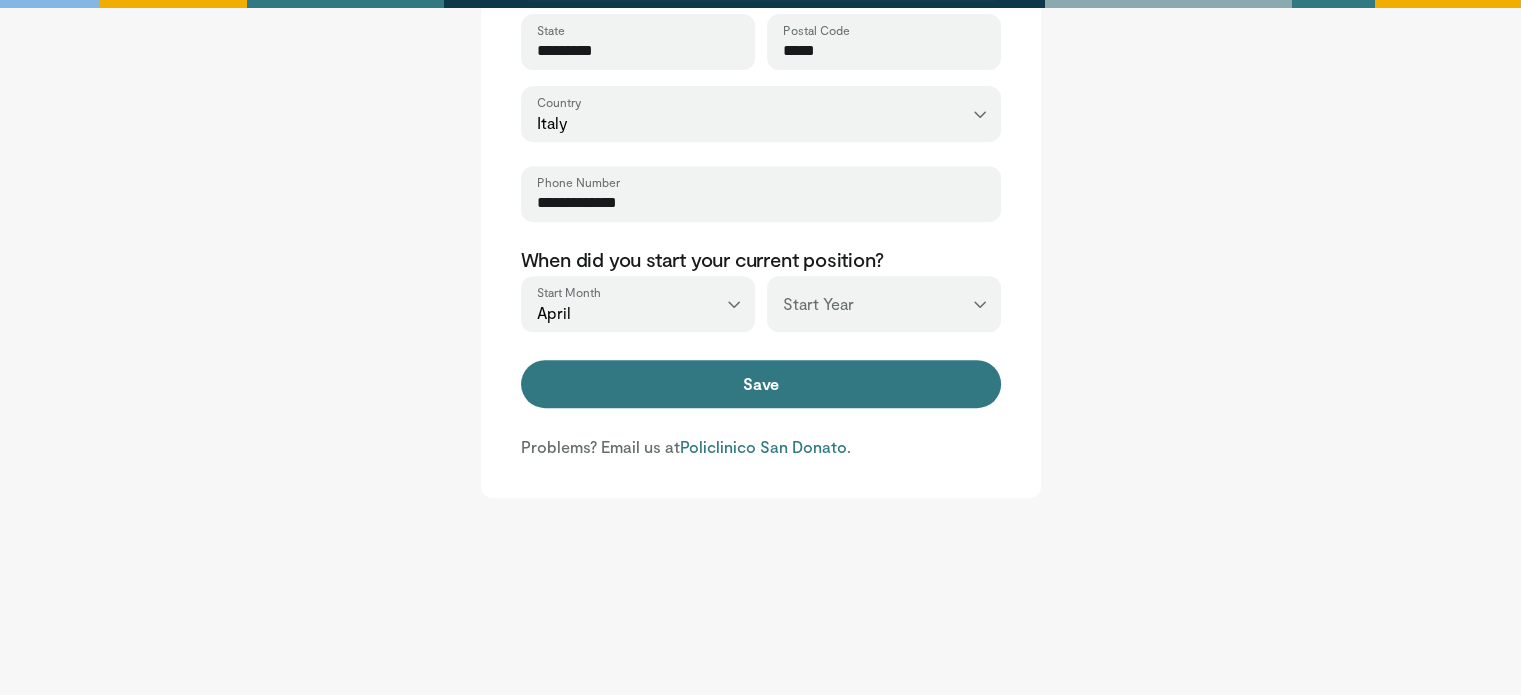 select on "****" 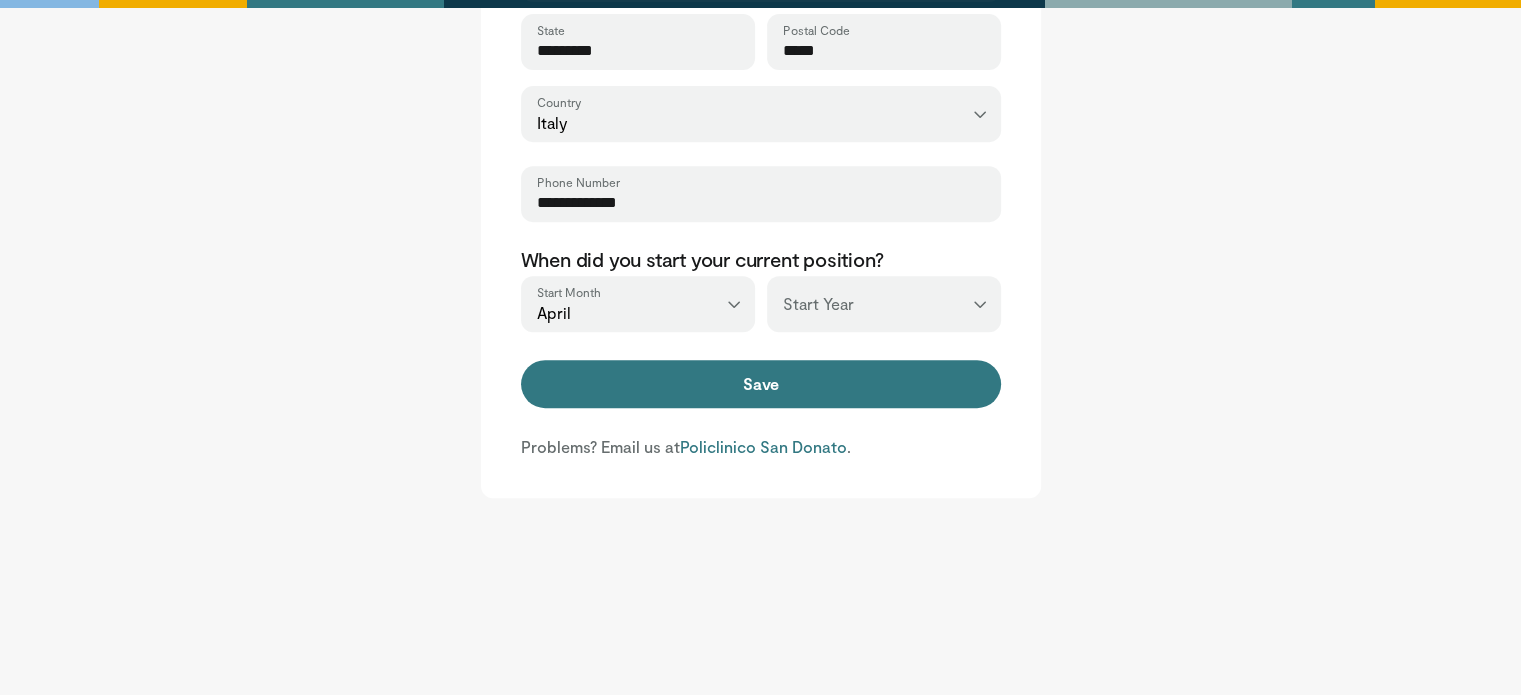 click on "***
****
****
****
****
****
****
****
****
****
****
****
****
****
****
****
****
****
****
****
****
****
****
****
****
****
****
****
****
**** **** **** **** ****" at bounding box center (884, 304) 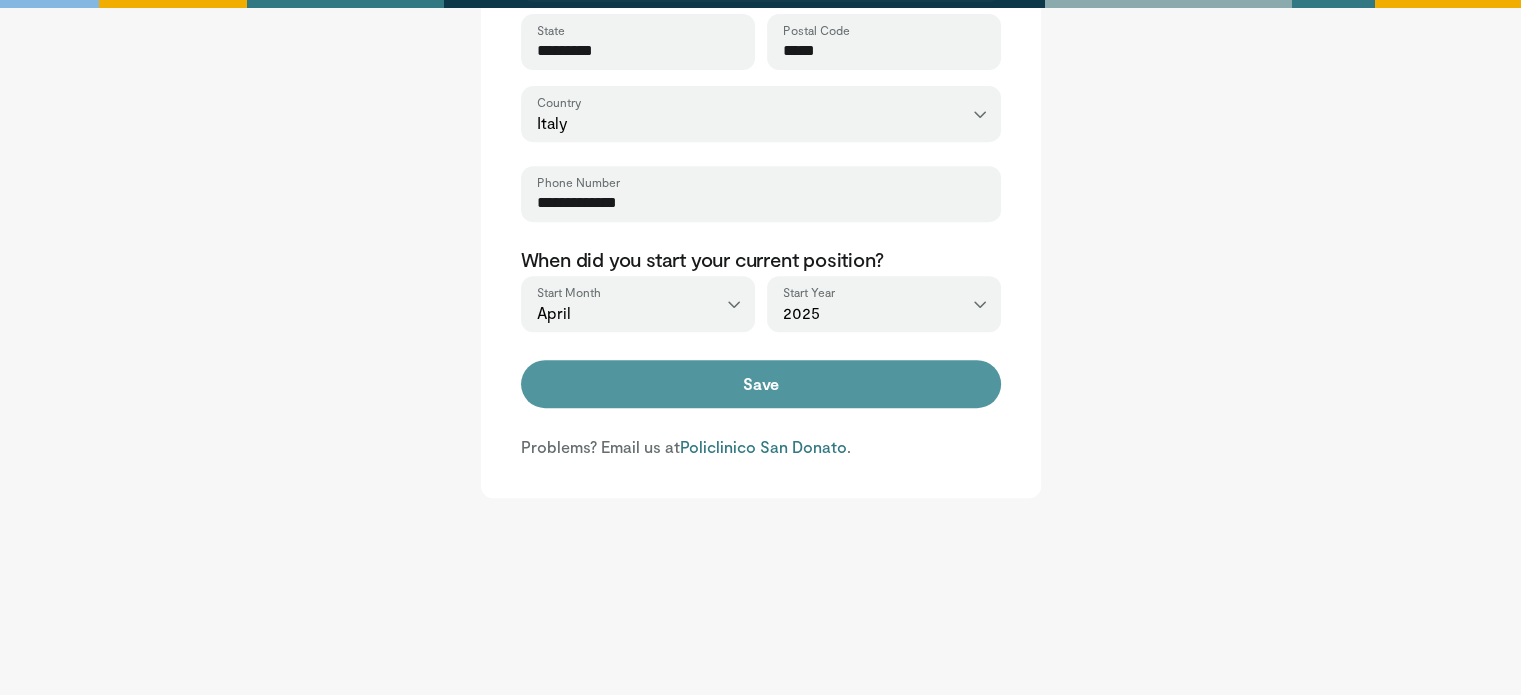 click on "Save" at bounding box center [761, 384] 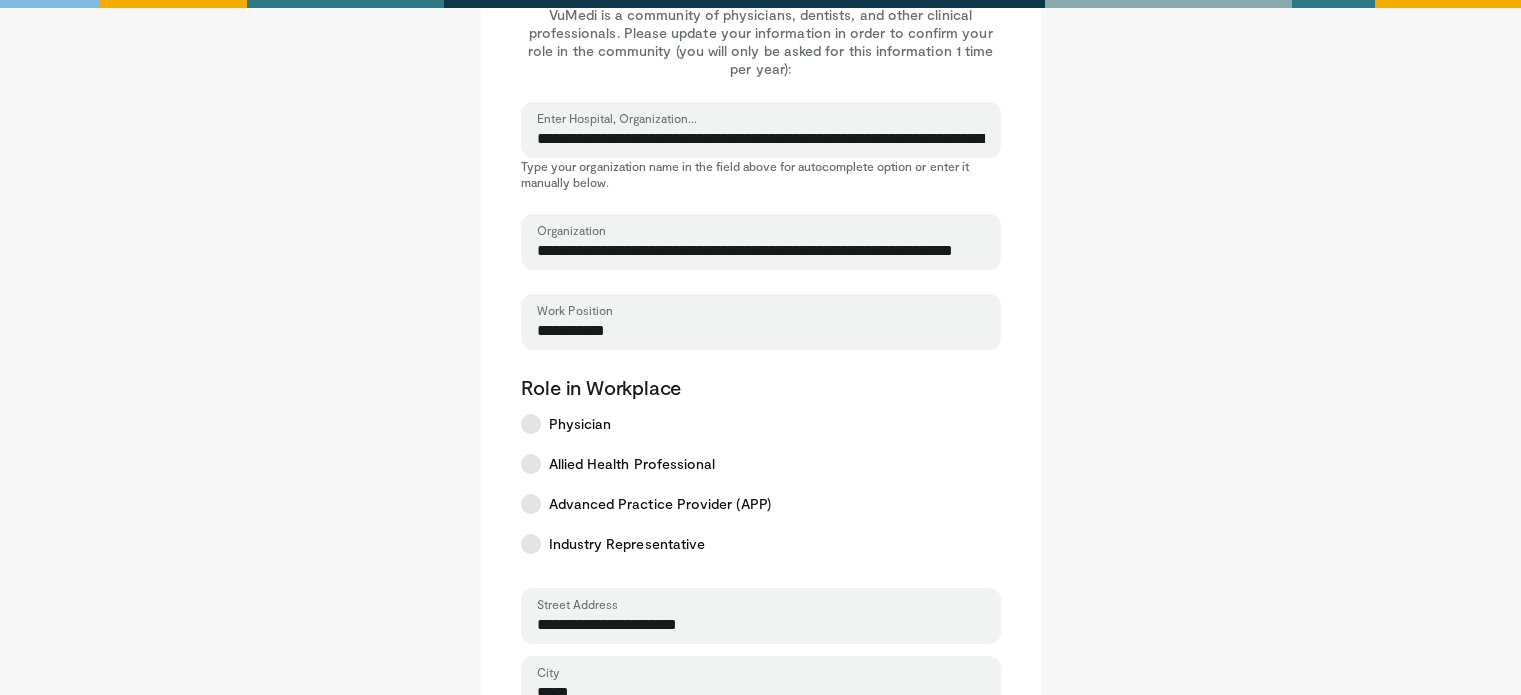 scroll, scrollTop: 0, scrollLeft: 0, axis: both 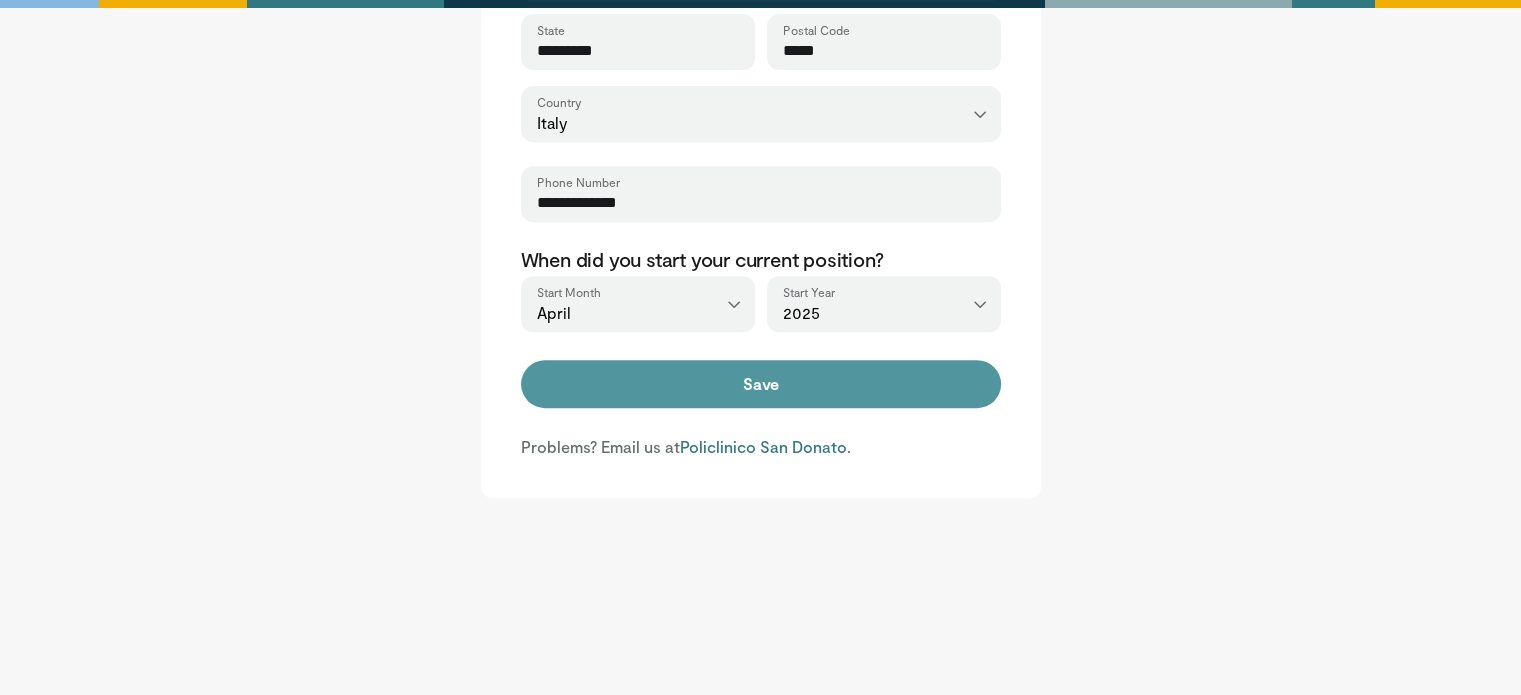 click on "Save" at bounding box center (761, 384) 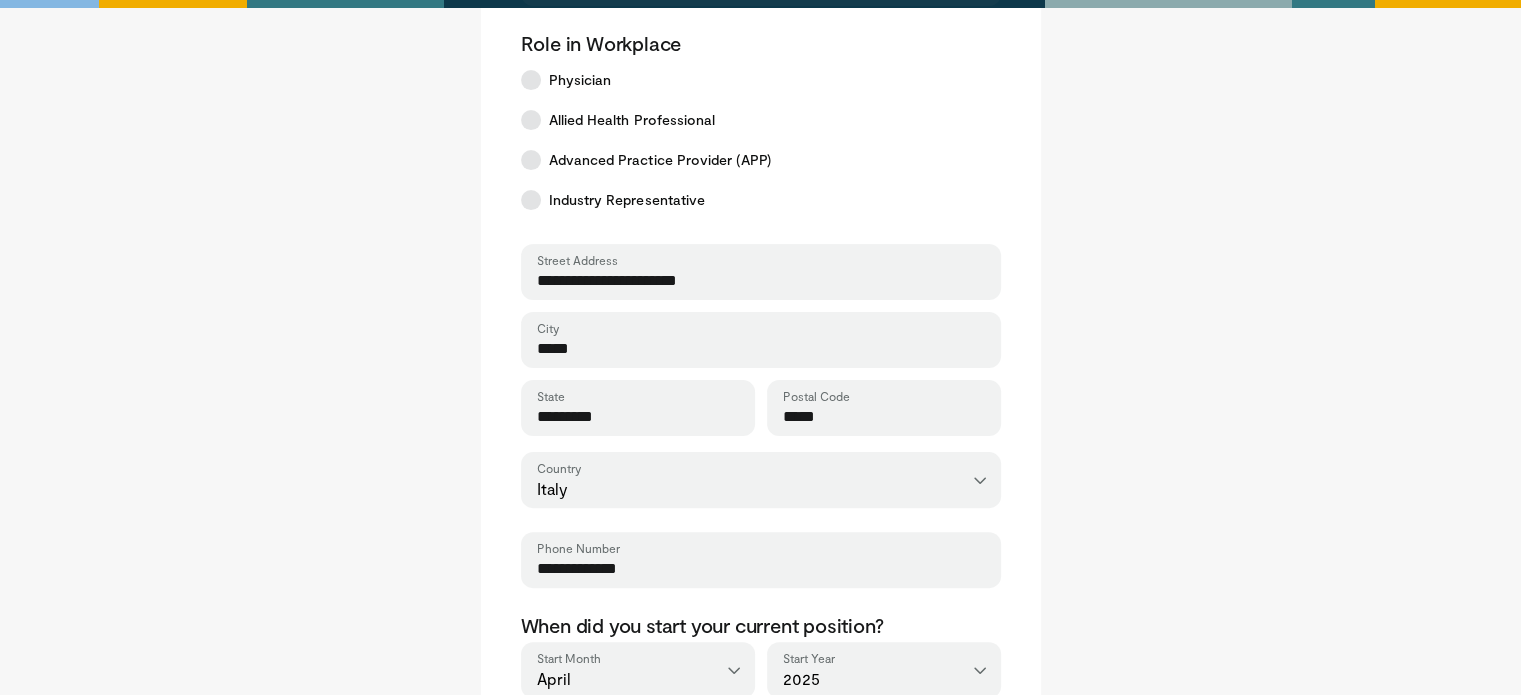 scroll, scrollTop: 832, scrollLeft: 0, axis: vertical 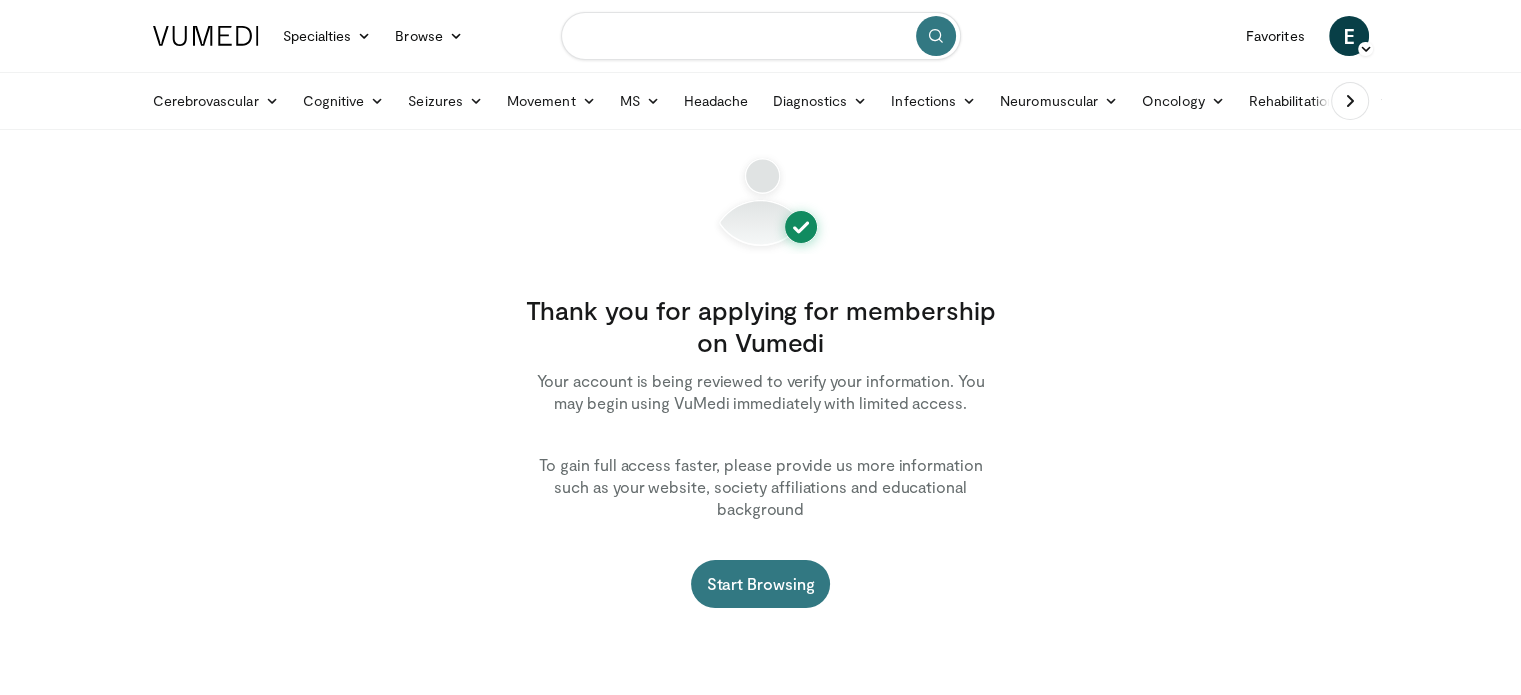 click at bounding box center (761, 36) 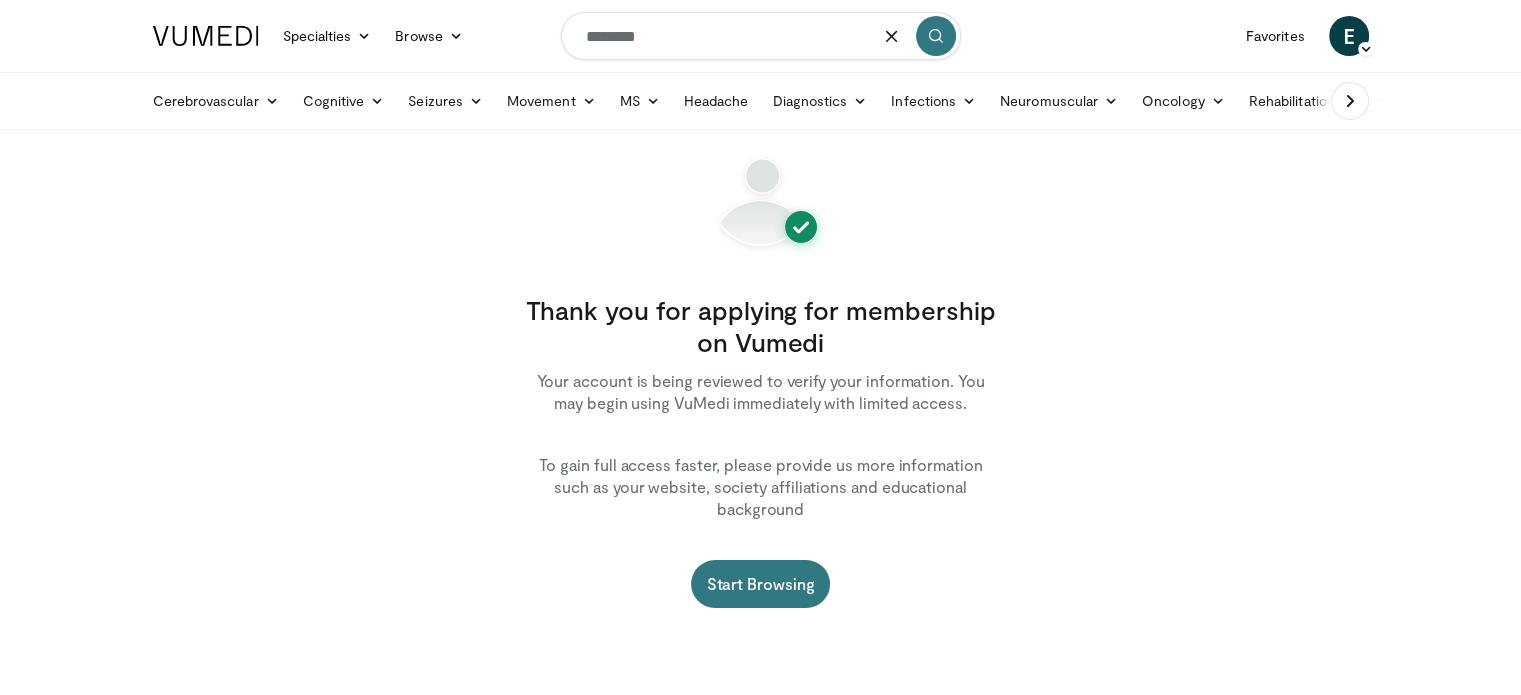 click on "********" at bounding box center (761, 36) 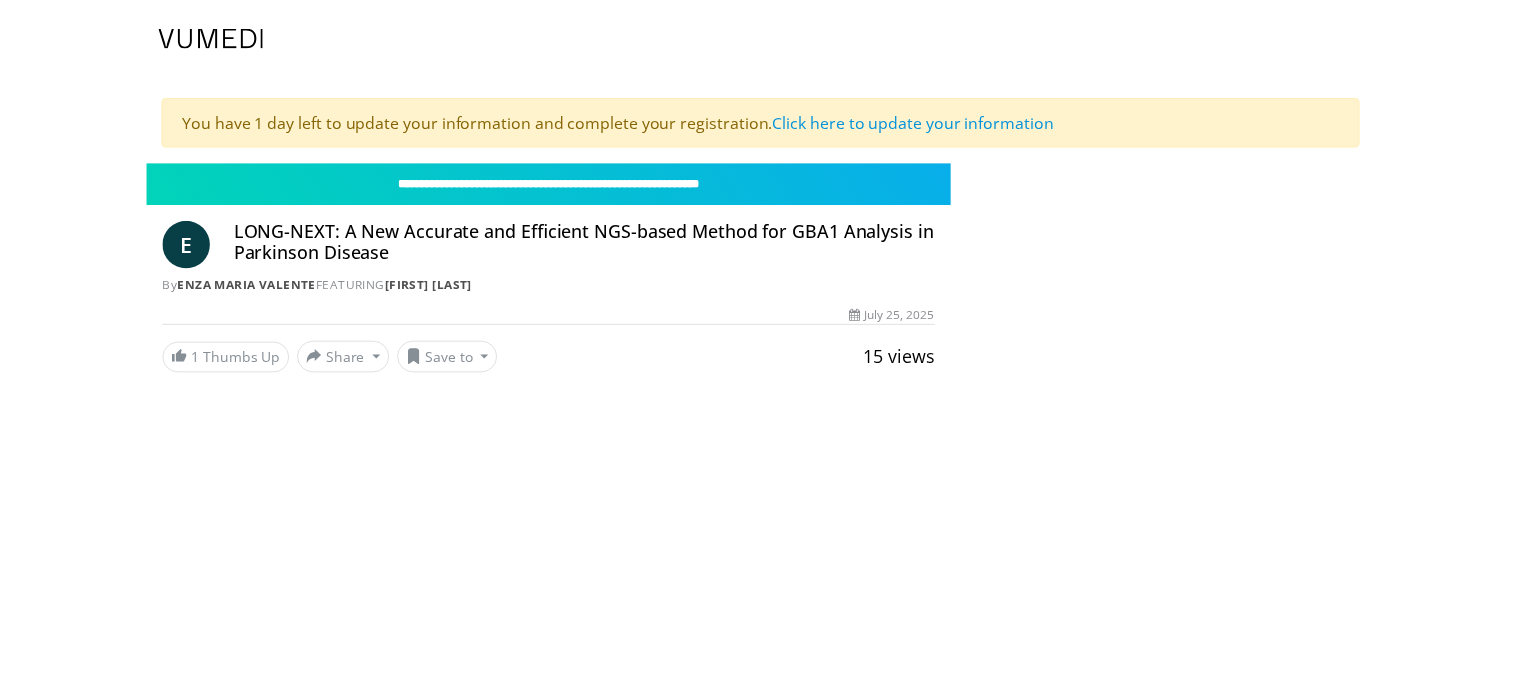 scroll, scrollTop: 0, scrollLeft: 0, axis: both 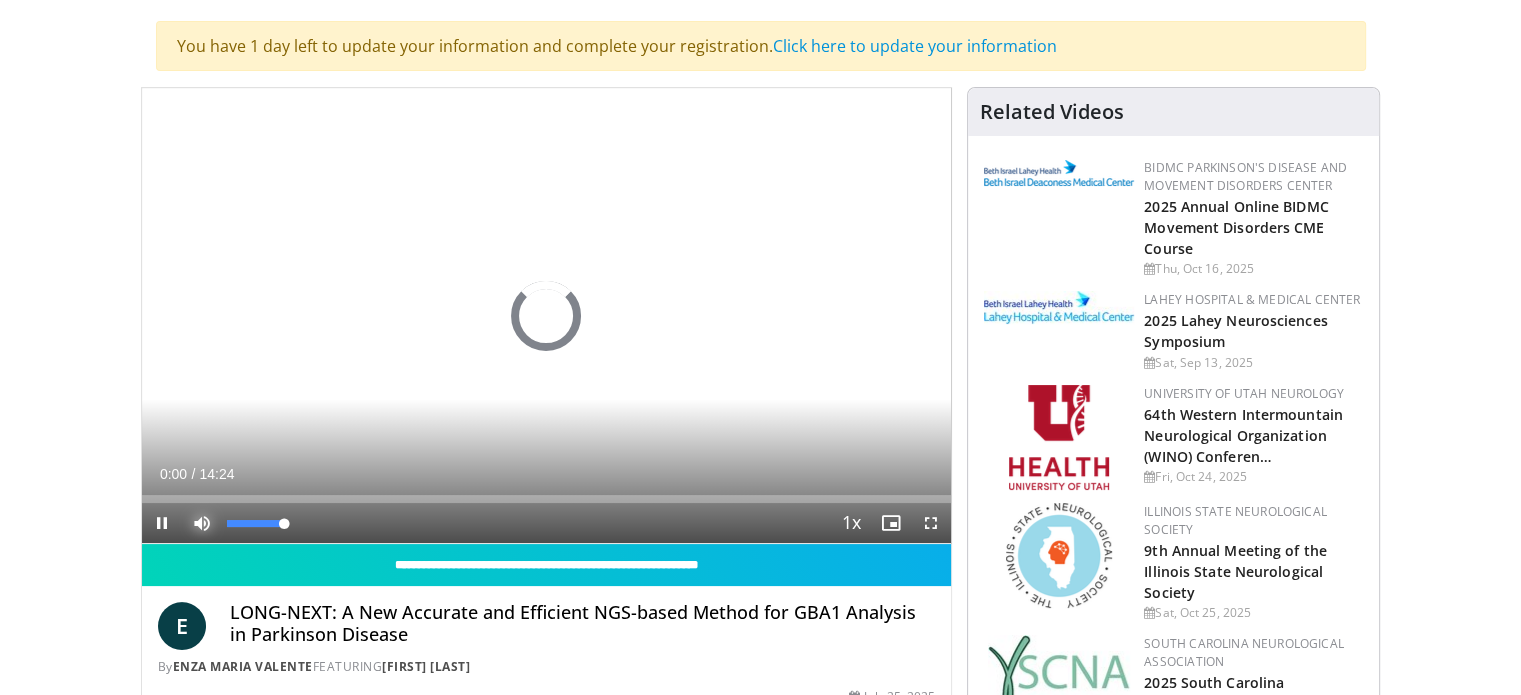 click at bounding box center [202, 523] 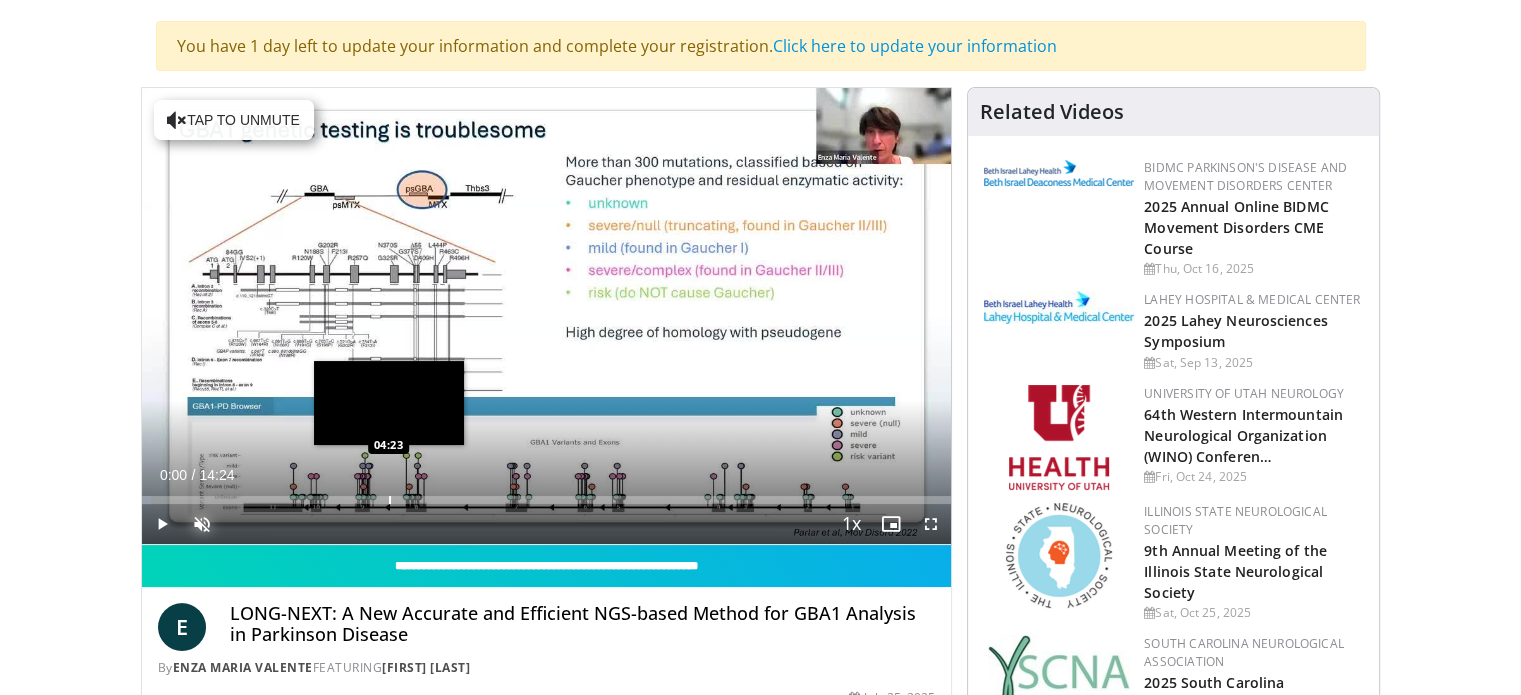 click on "Loaded :  1.14% 00:00 04:23" at bounding box center (547, 494) 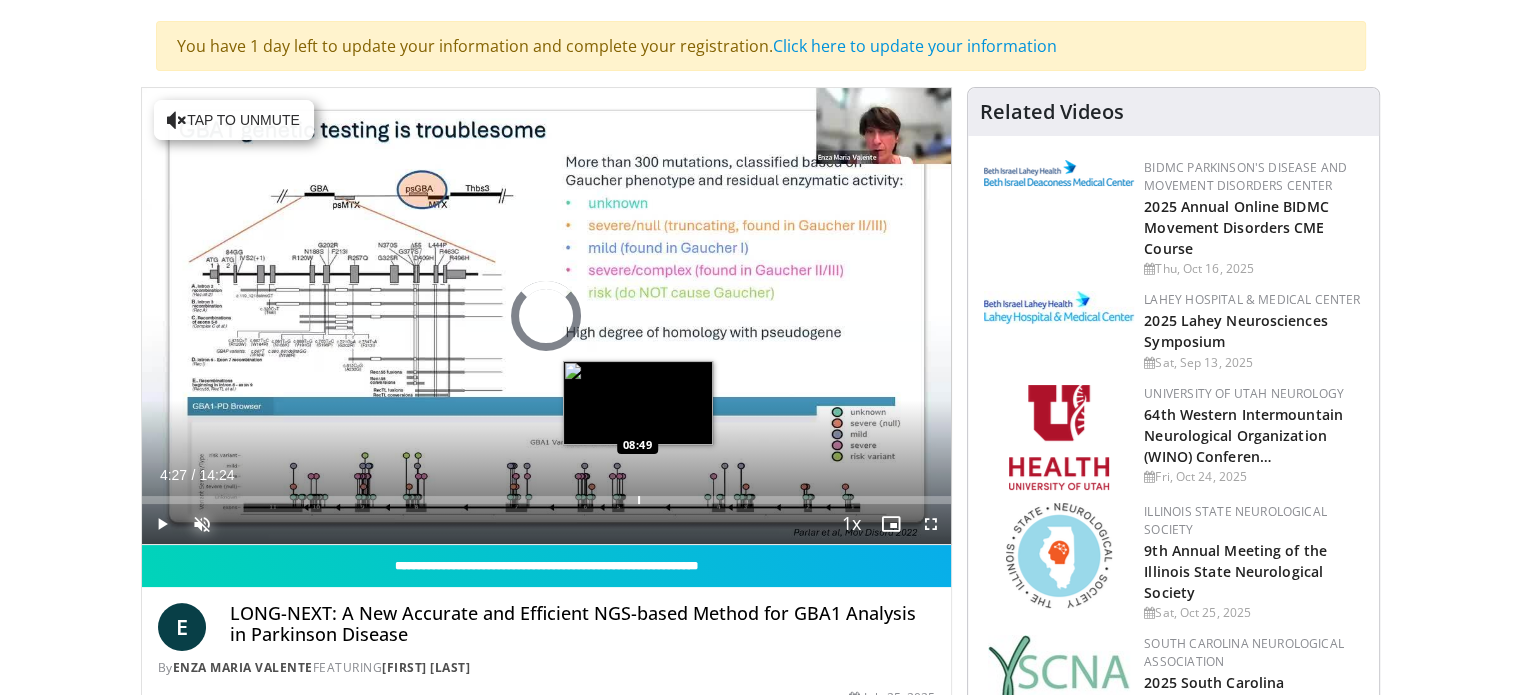 click at bounding box center (639, 500) 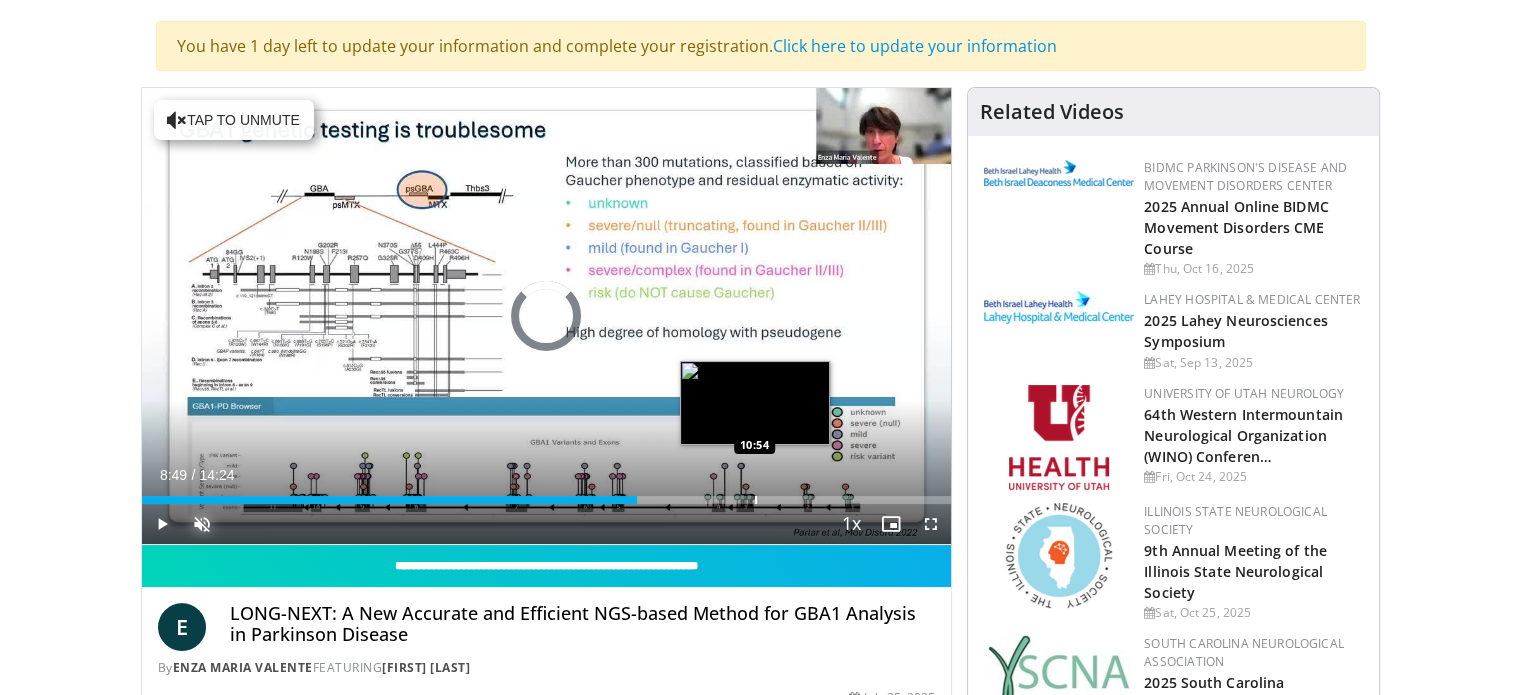 click at bounding box center [756, 500] 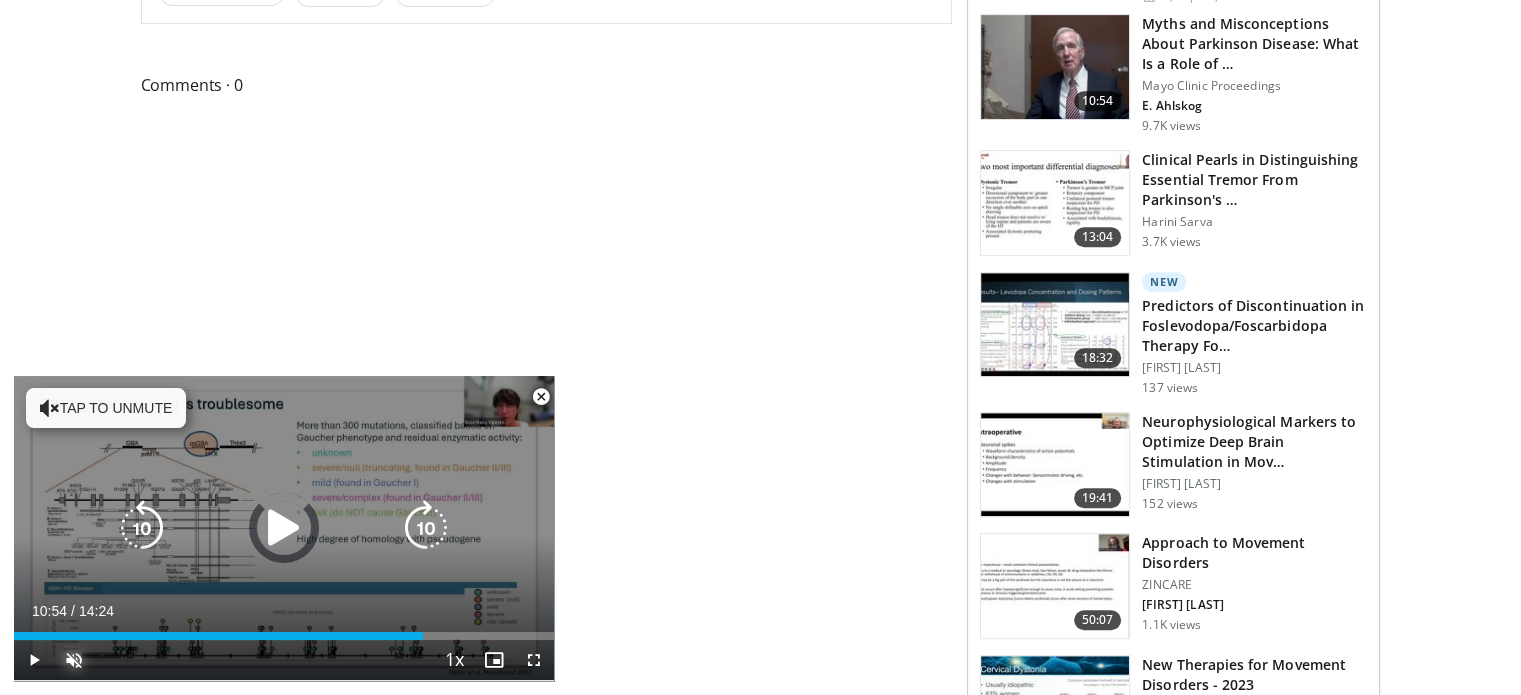 scroll, scrollTop: 600, scrollLeft: 0, axis: vertical 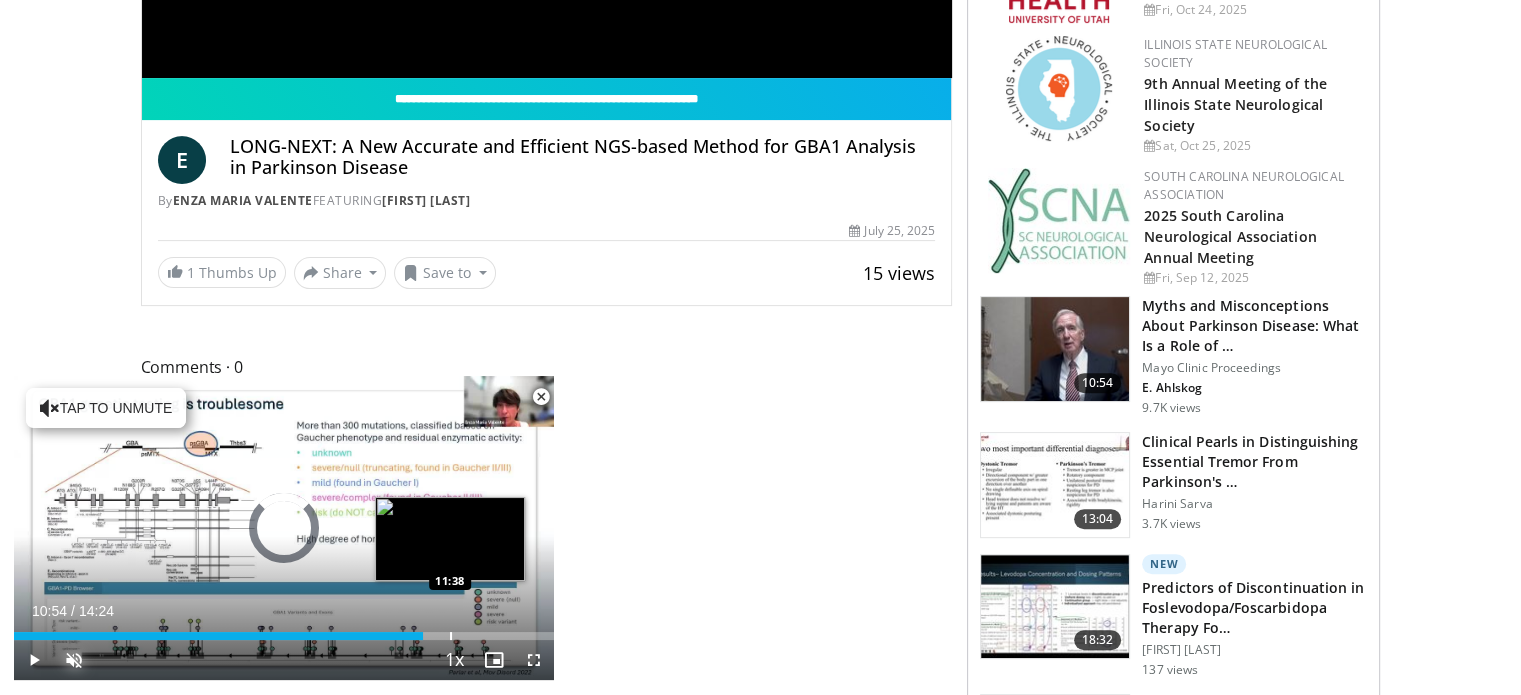 click on "Loaded :  75.69% 10:54 11:38" at bounding box center [284, 630] 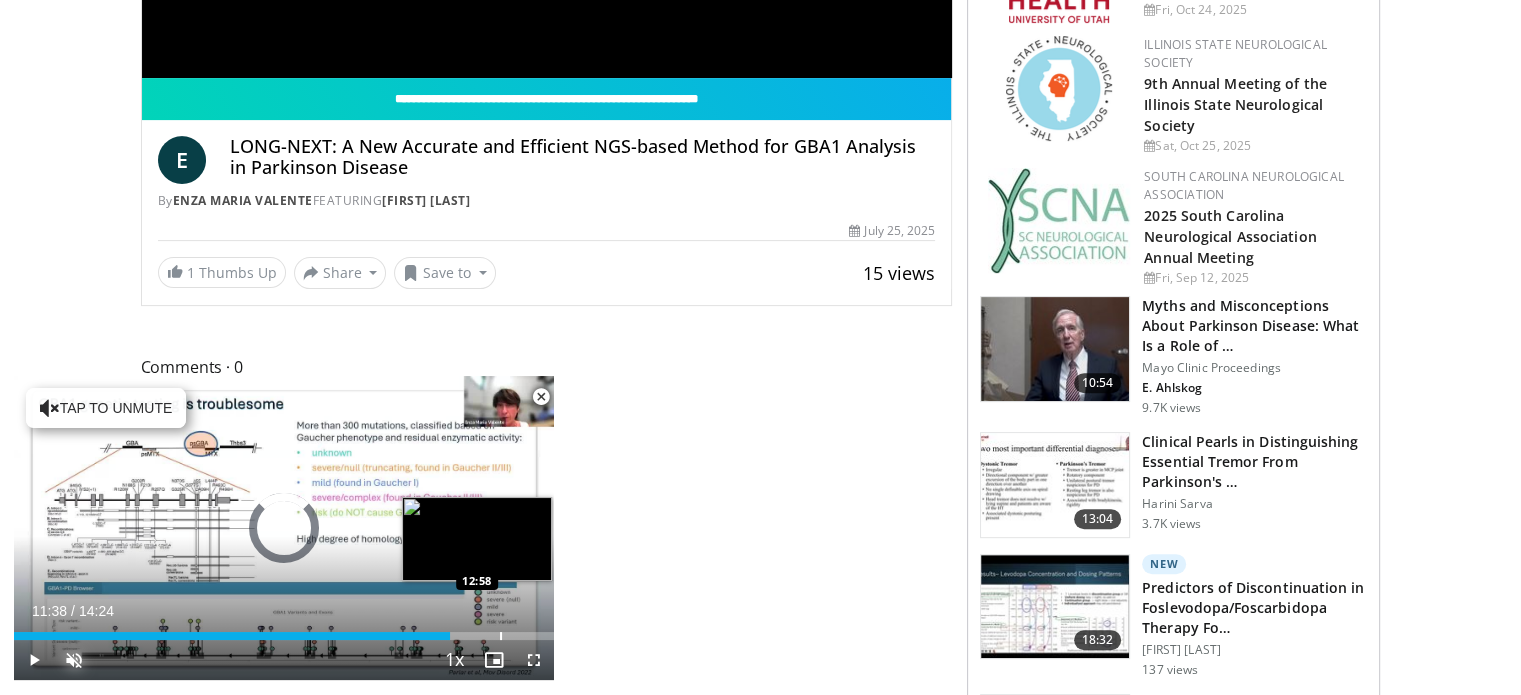 click on "Loaded :  0.00% 11:38 12:58" at bounding box center (284, 630) 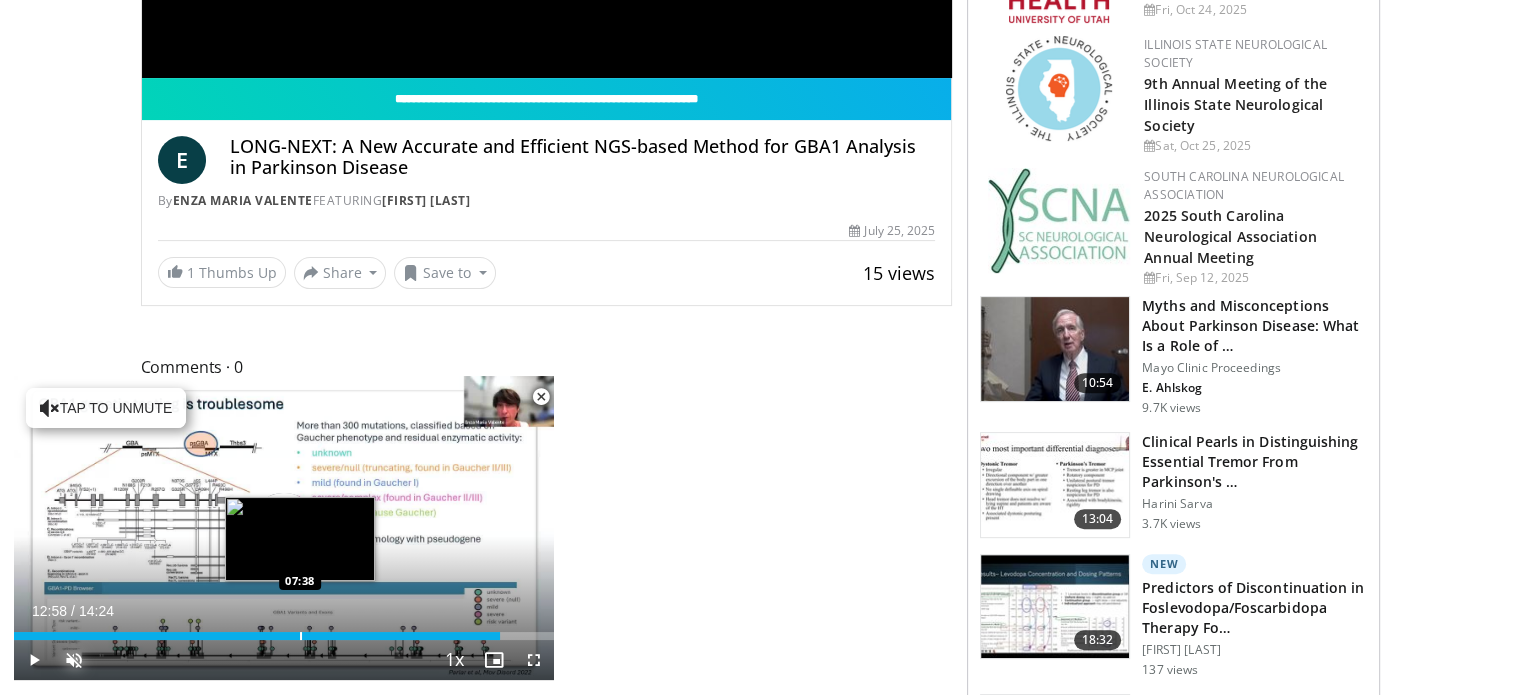 click at bounding box center [301, 636] 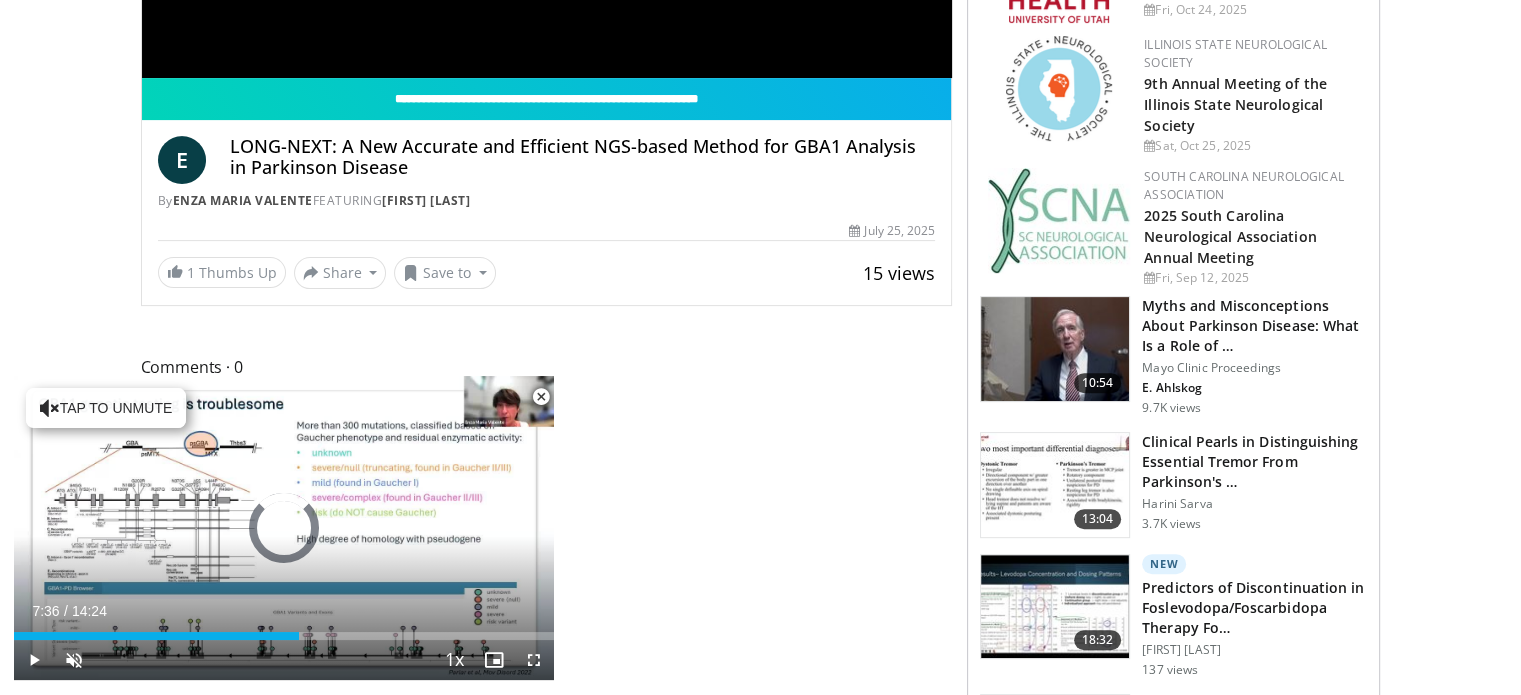 click on "Current Time  7:36 / Duration  14:24 Play Skip Backward Skip Forward Unmute 11% Loaded :  0.00% 07:36 07:36 Stream Type  LIVE Seek to live, currently behind live LIVE   1x Playback Rate 0.5x 0.75x 1x , selected 1.25x 1.5x 1.75x 2x Chapters Chapters Descriptions descriptions off , selected Captions captions settings , opens captions settings dialog captions off , selected Audio Track en (Main) , selected Fullscreen Enable picture-in-picture mode" at bounding box center (284, 660) 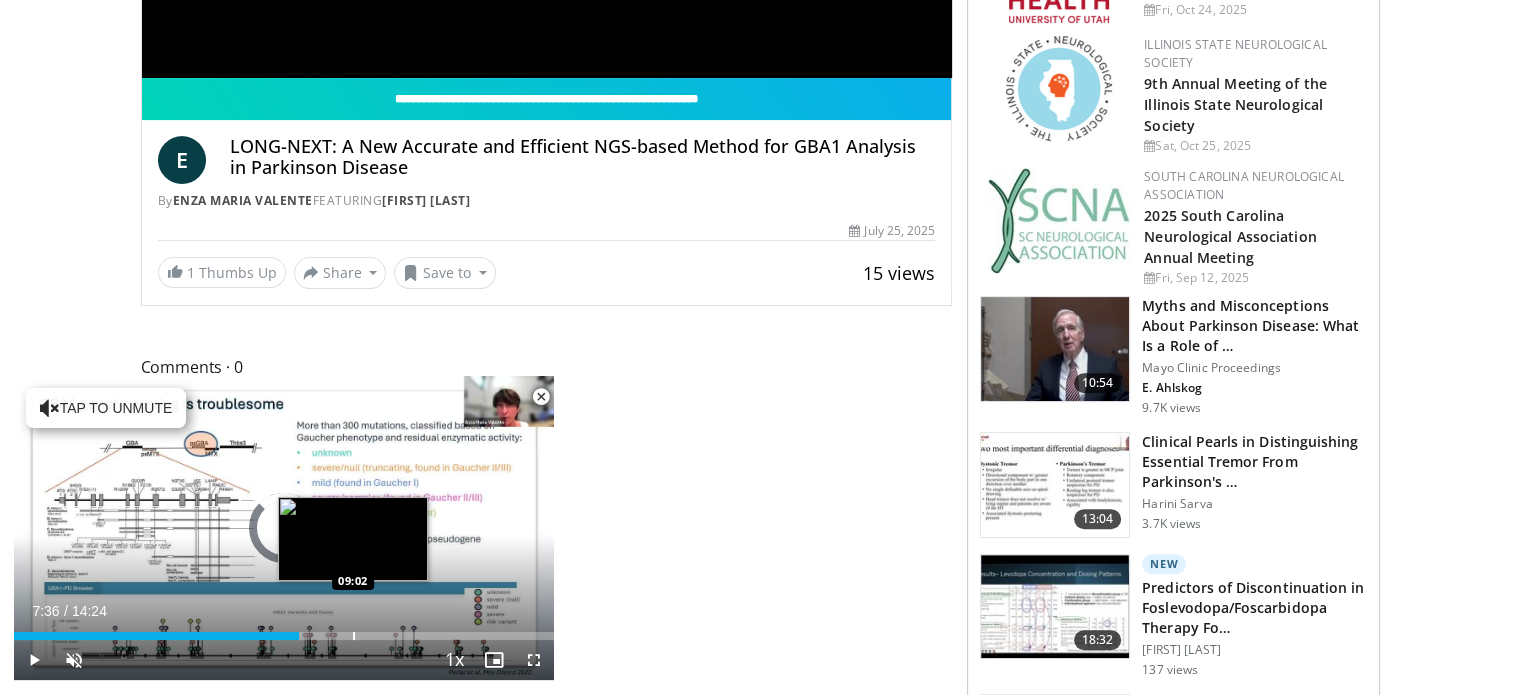 click at bounding box center [354, 636] 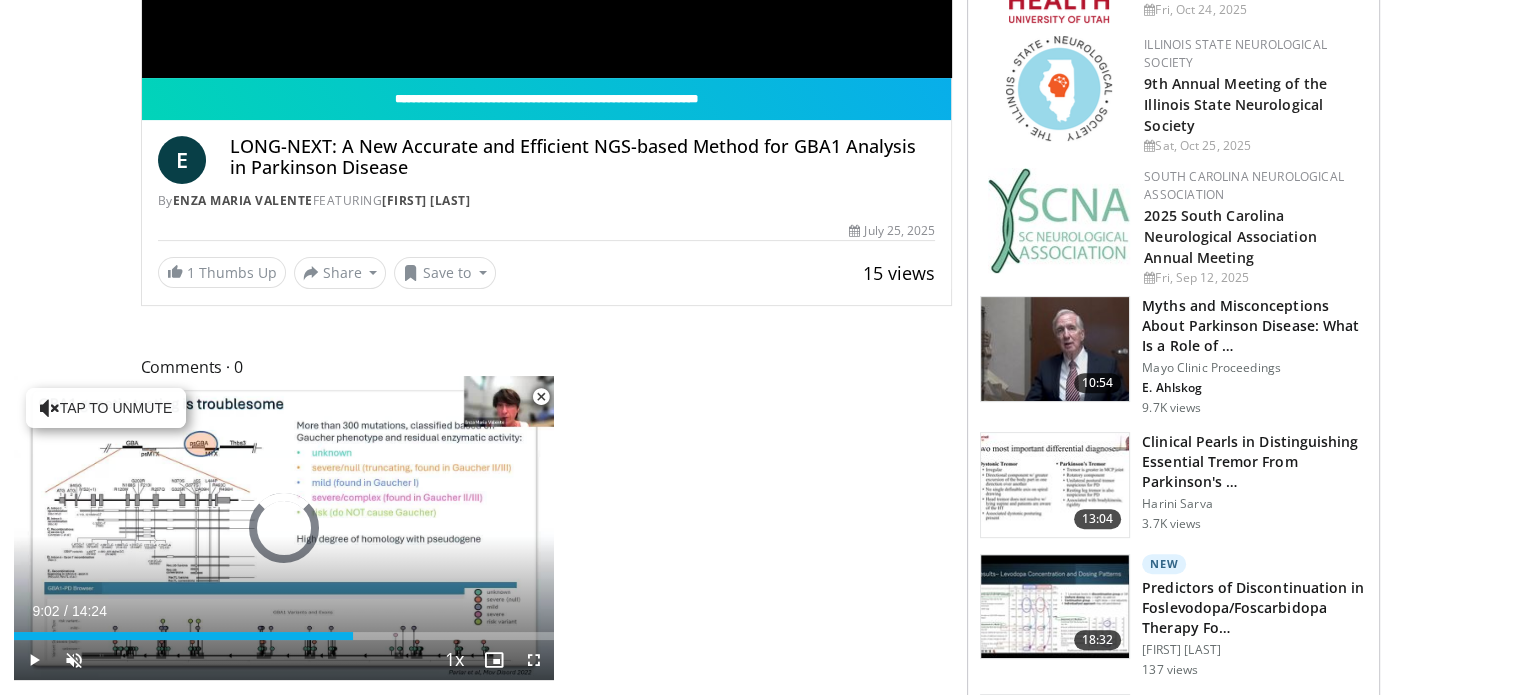 click at bounding box center [541, 397] 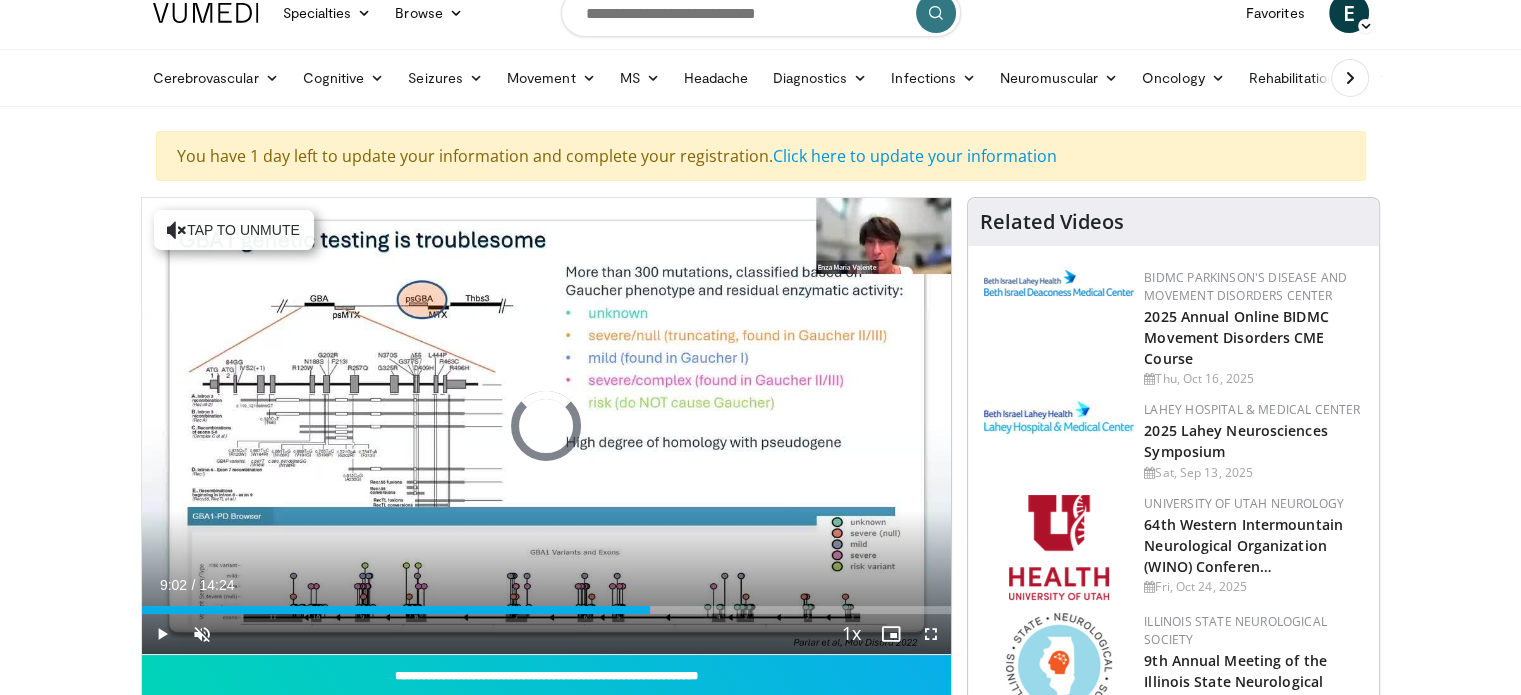 scroll, scrollTop: 0, scrollLeft: 0, axis: both 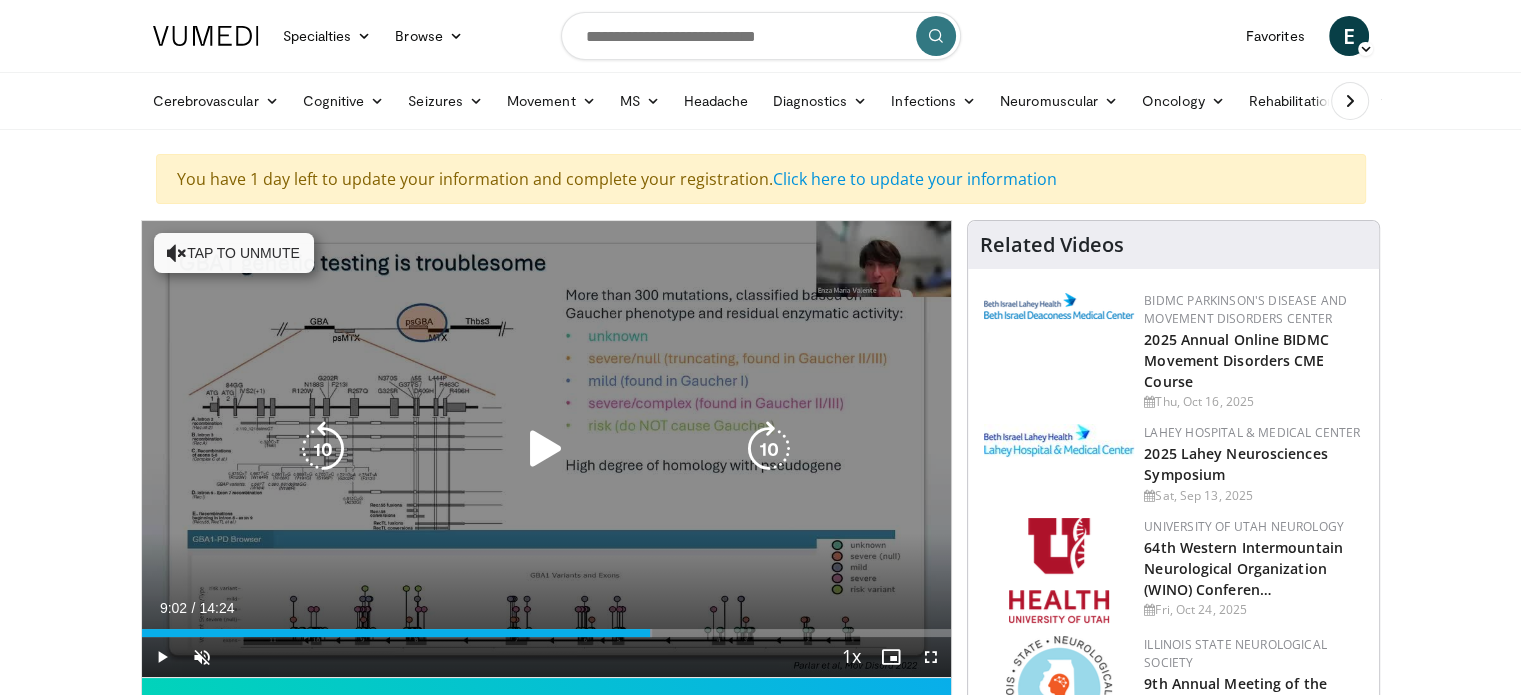 click at bounding box center [546, 449] 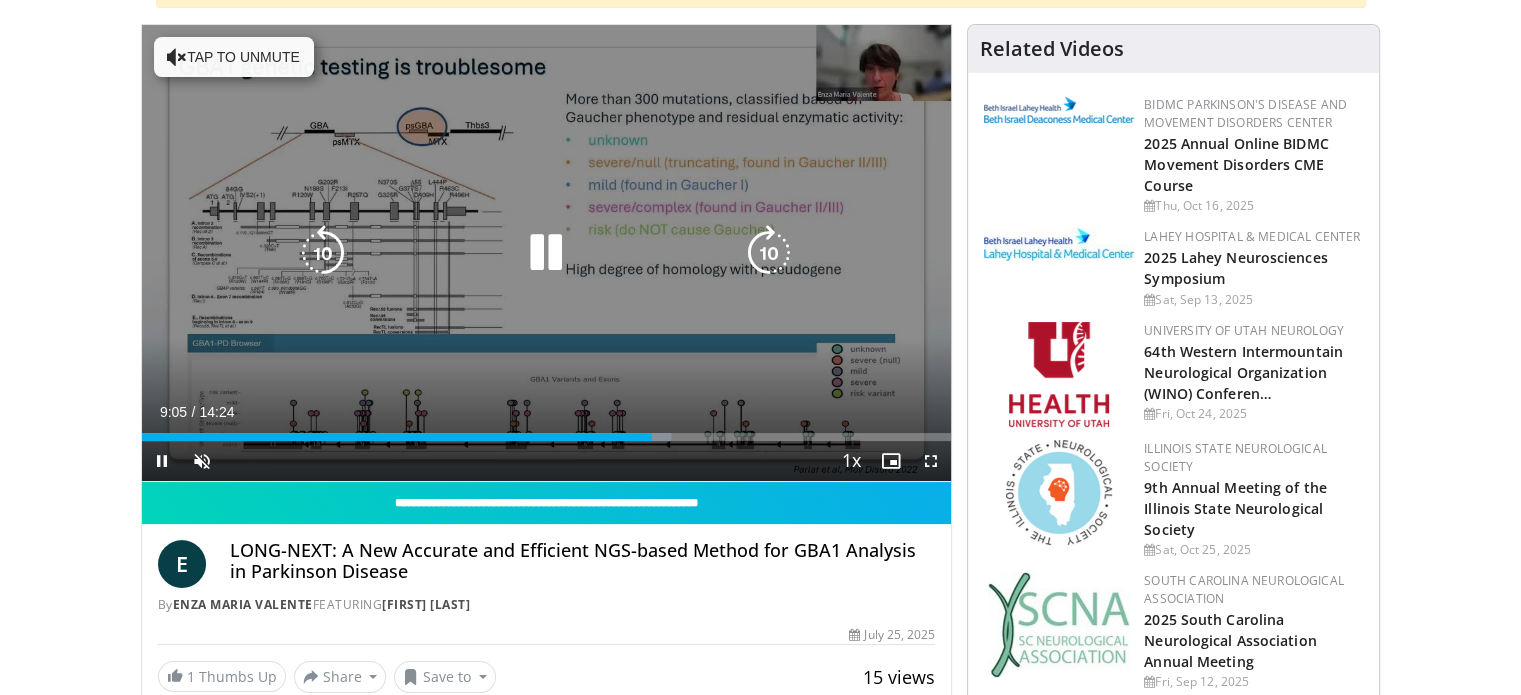 scroll, scrollTop: 200, scrollLeft: 0, axis: vertical 